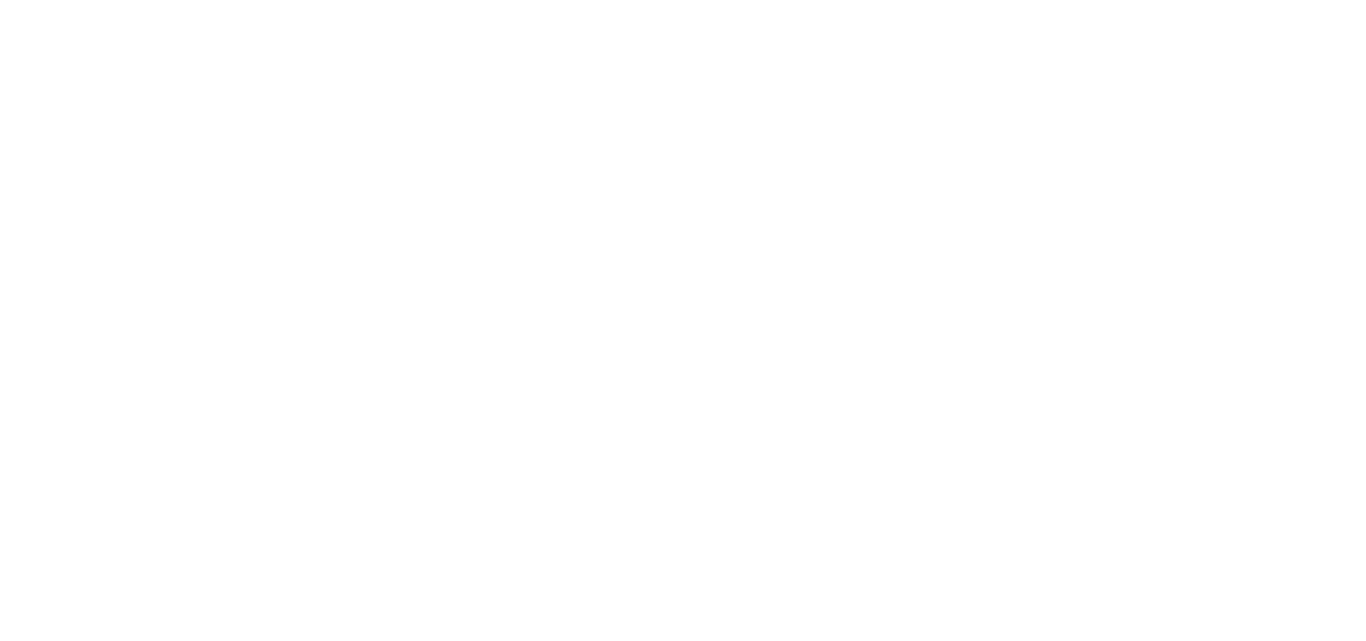 scroll, scrollTop: 0, scrollLeft: 0, axis: both 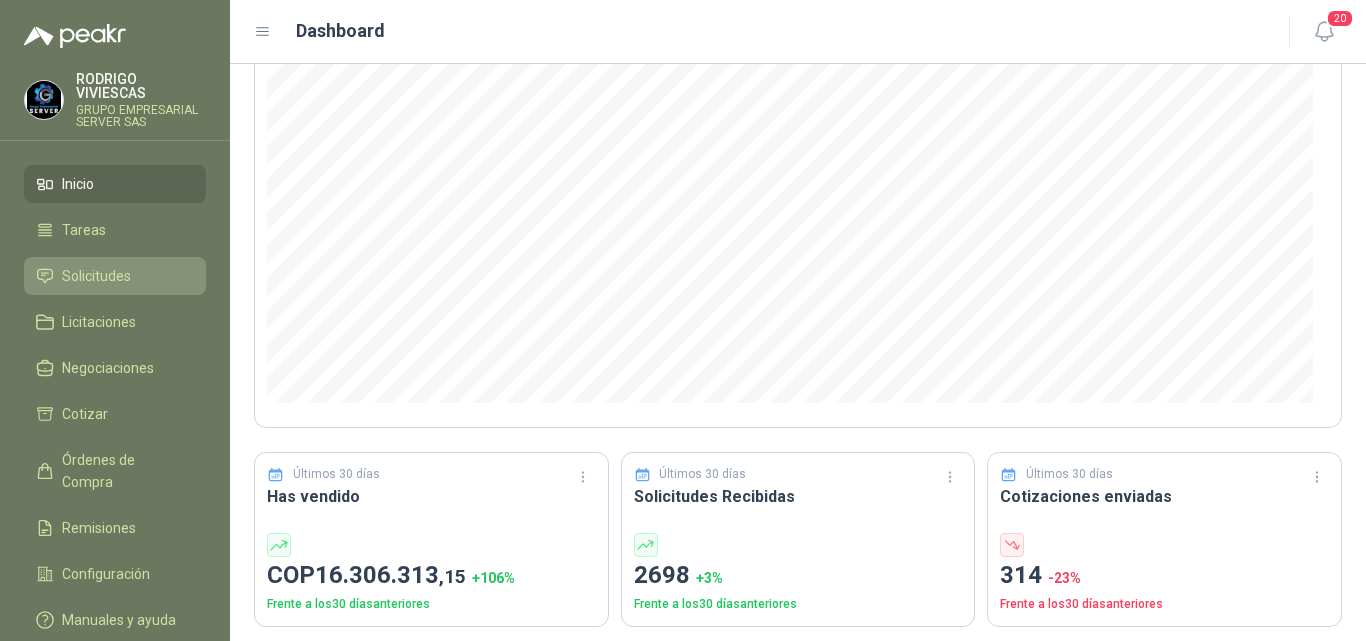 click on "Solicitudes" at bounding box center (96, 276) 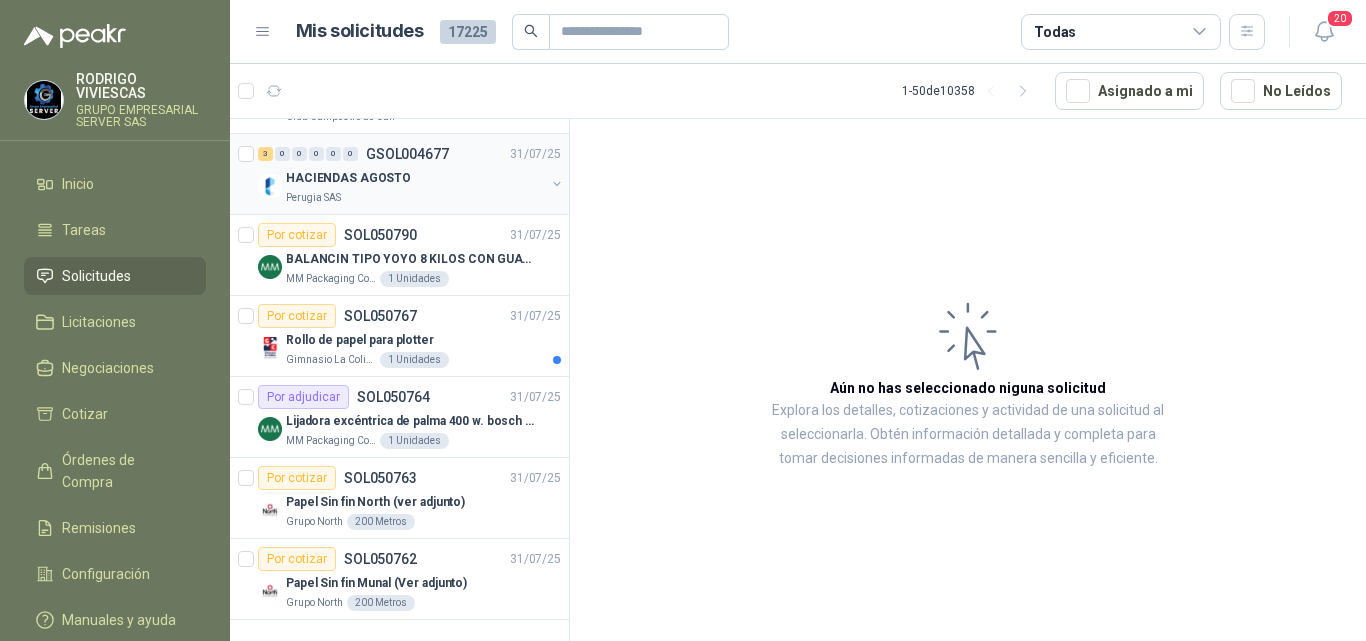 scroll, scrollTop: 3565, scrollLeft: 0, axis: vertical 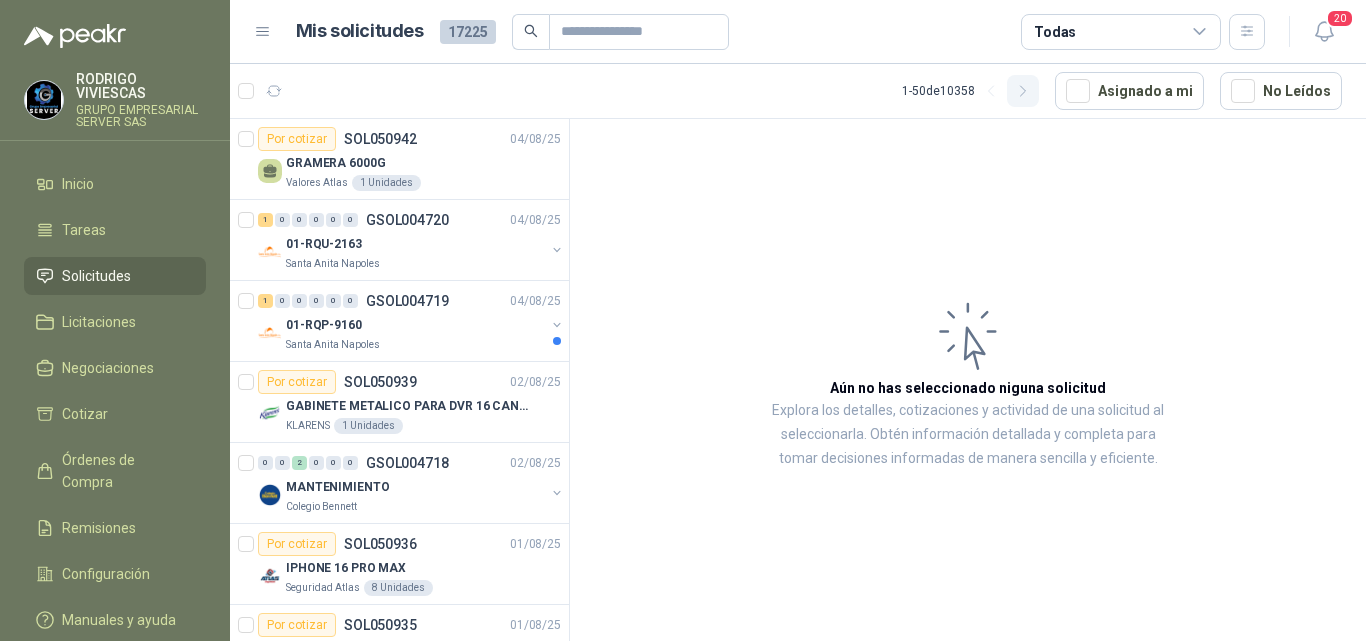 click 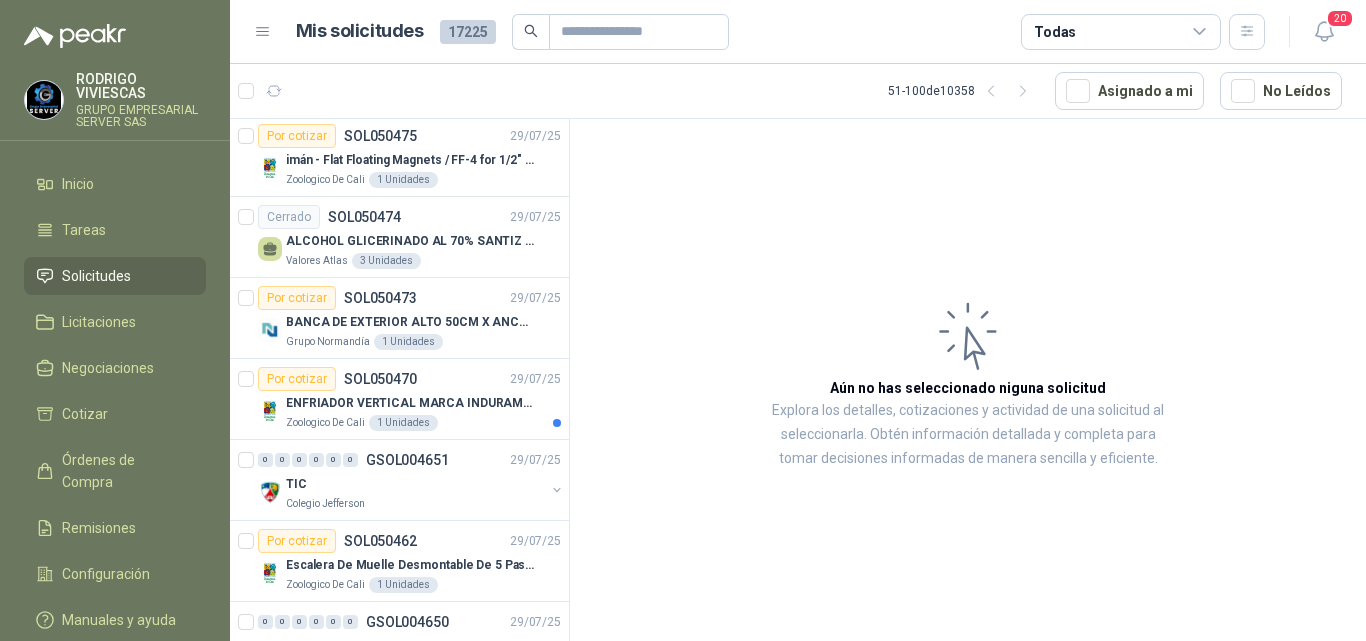 scroll, scrollTop: 3200, scrollLeft: 0, axis: vertical 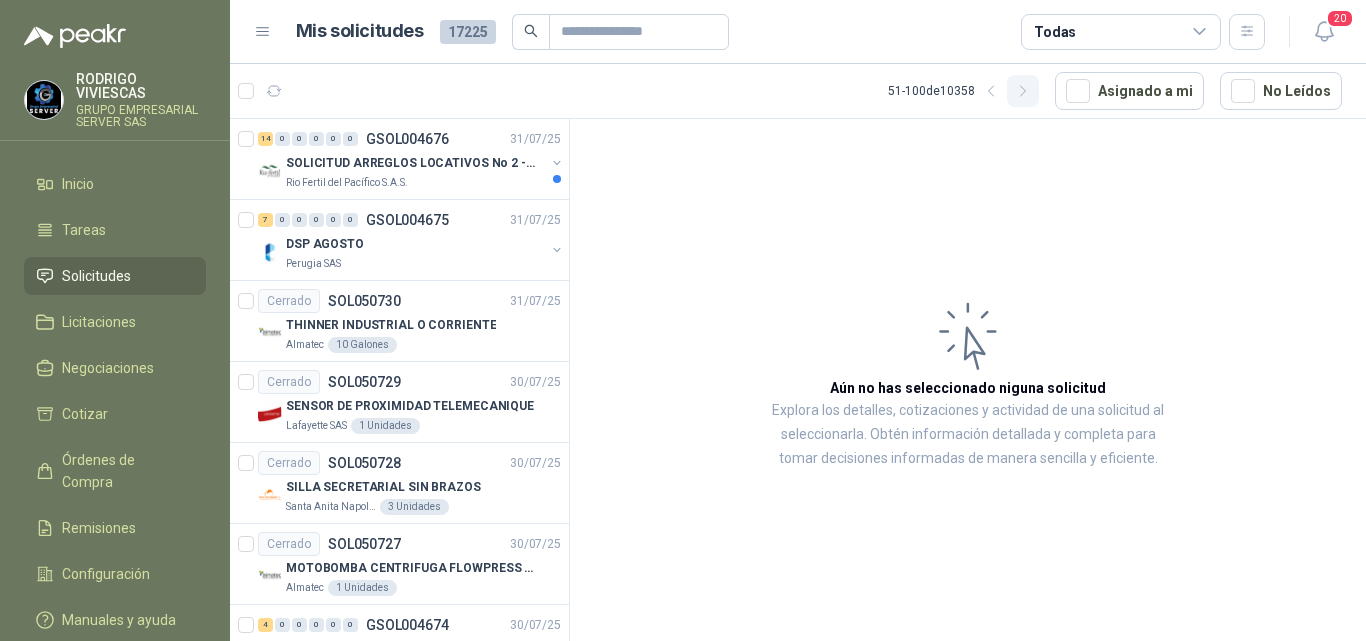 click 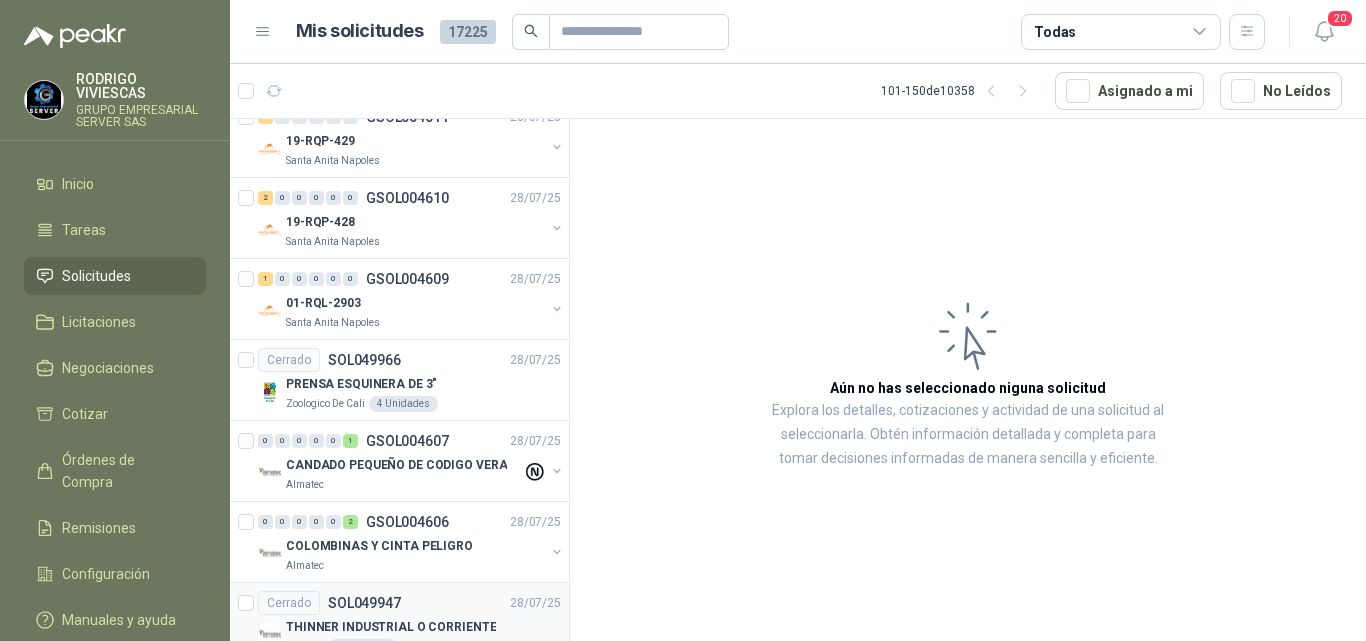 scroll, scrollTop: 3549, scrollLeft: 0, axis: vertical 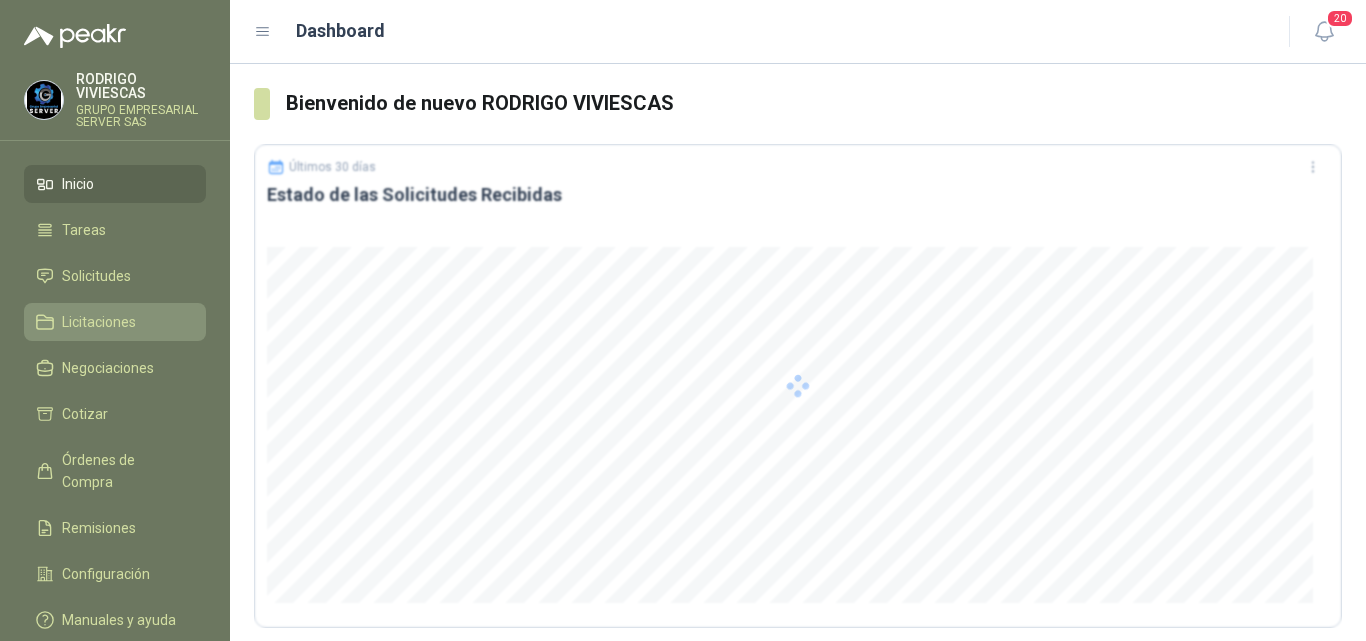 click on "Licitaciones" at bounding box center [99, 322] 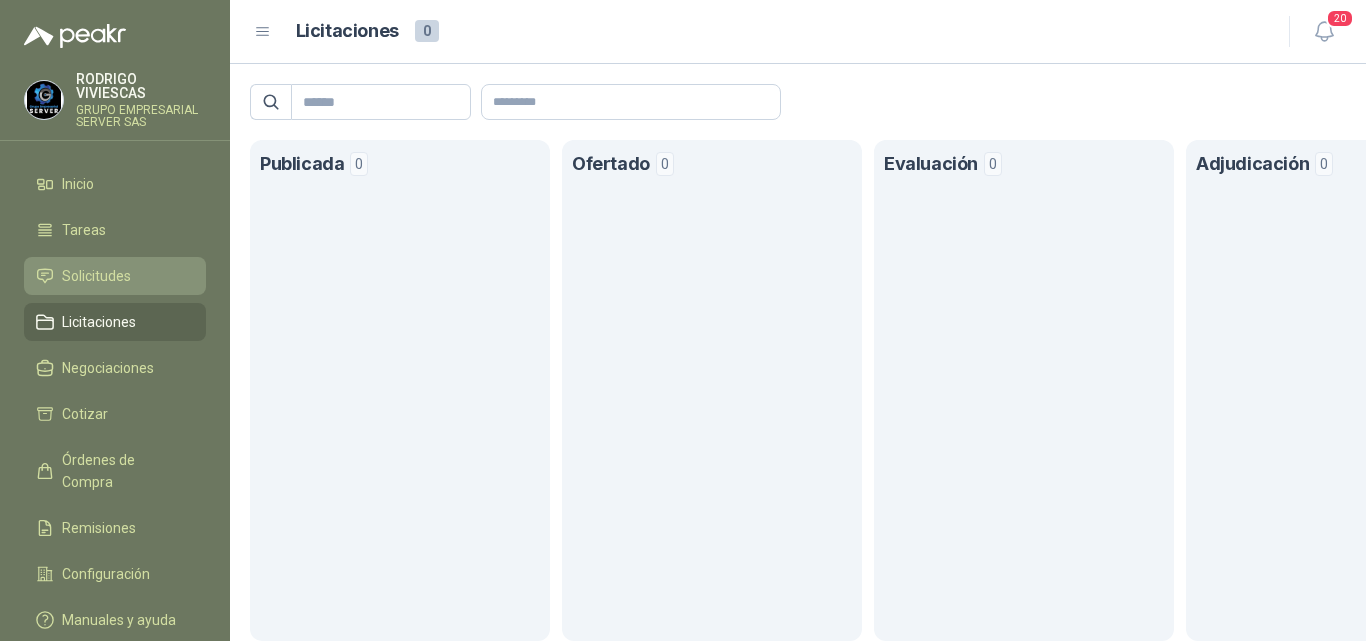 click on "Solicitudes" at bounding box center [96, 276] 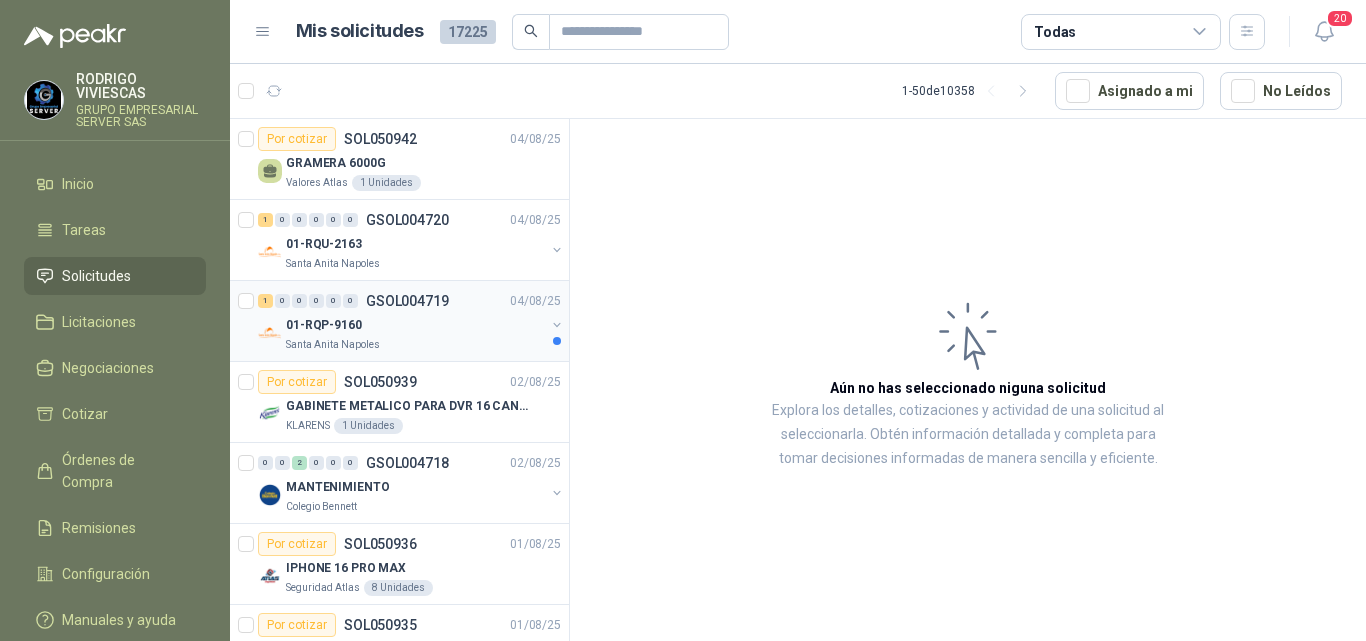 click on "Santa Anita Napoles" at bounding box center (333, 345) 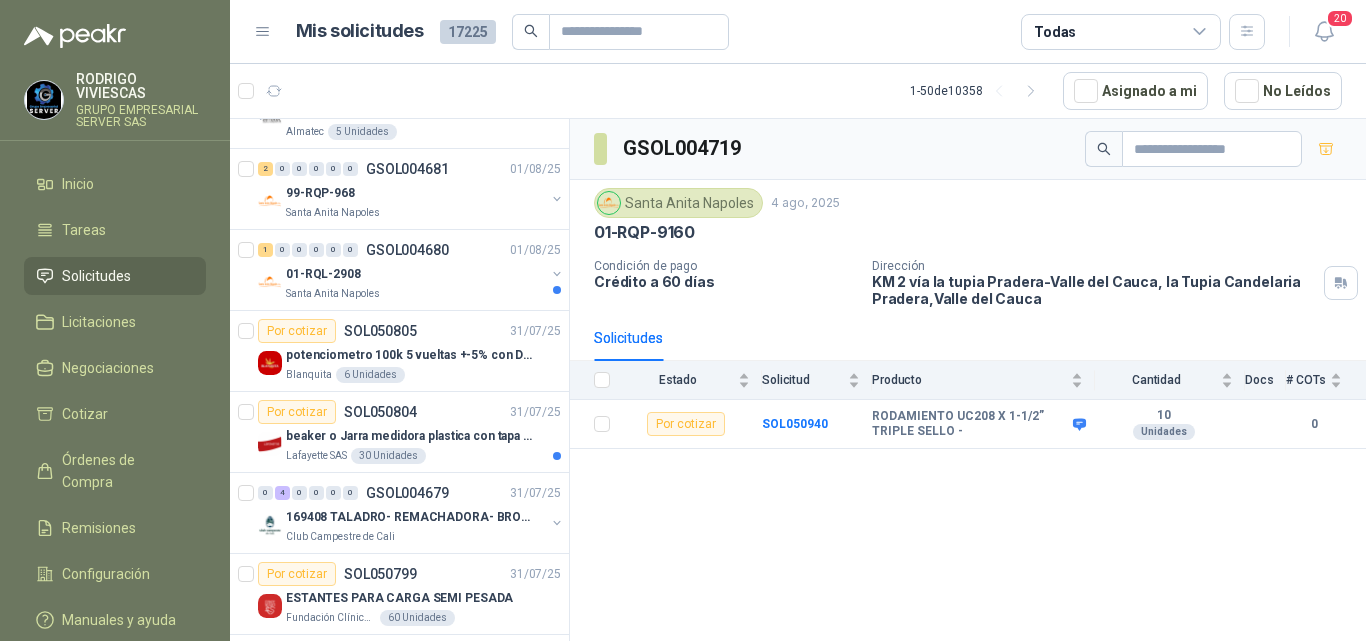 scroll, scrollTop: 3200, scrollLeft: 0, axis: vertical 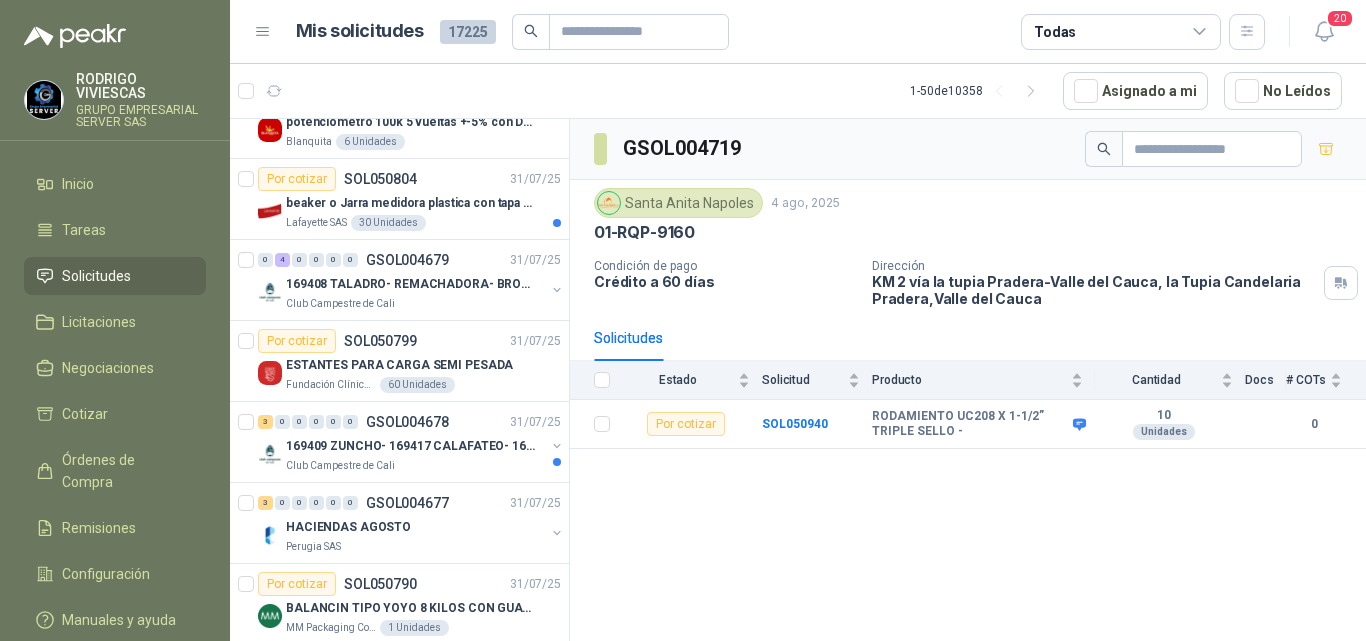 click 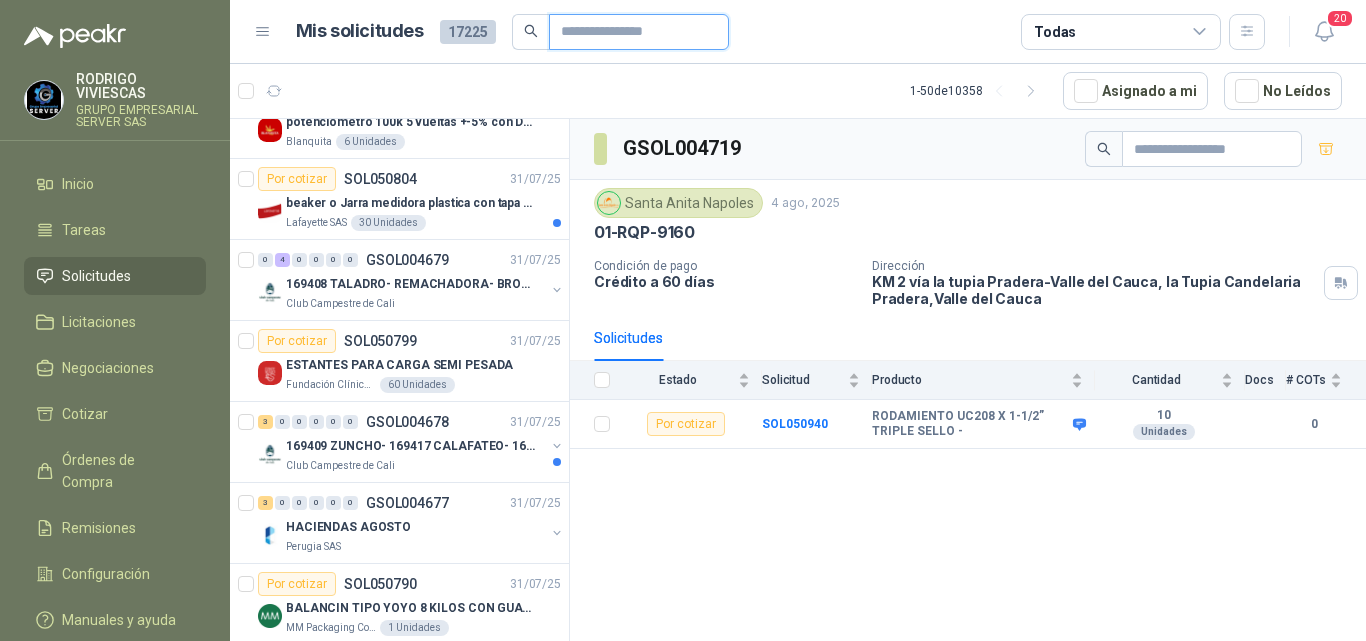 click at bounding box center [631, 32] 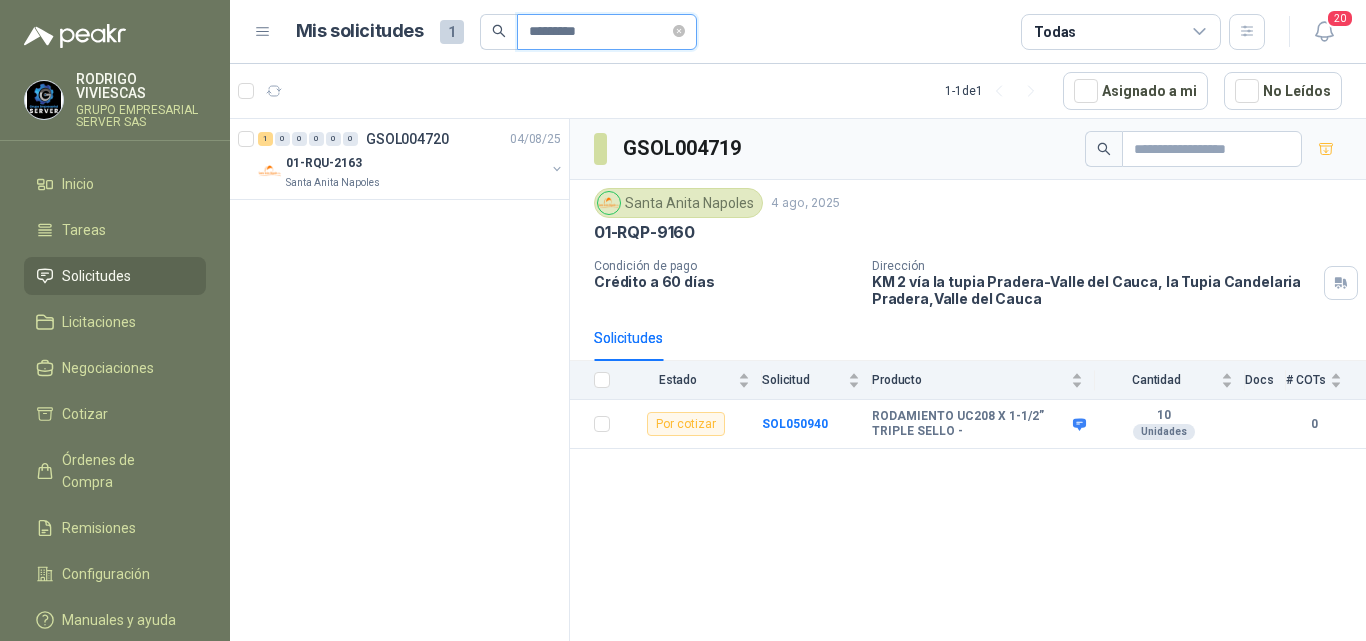 scroll, scrollTop: 0, scrollLeft: 0, axis: both 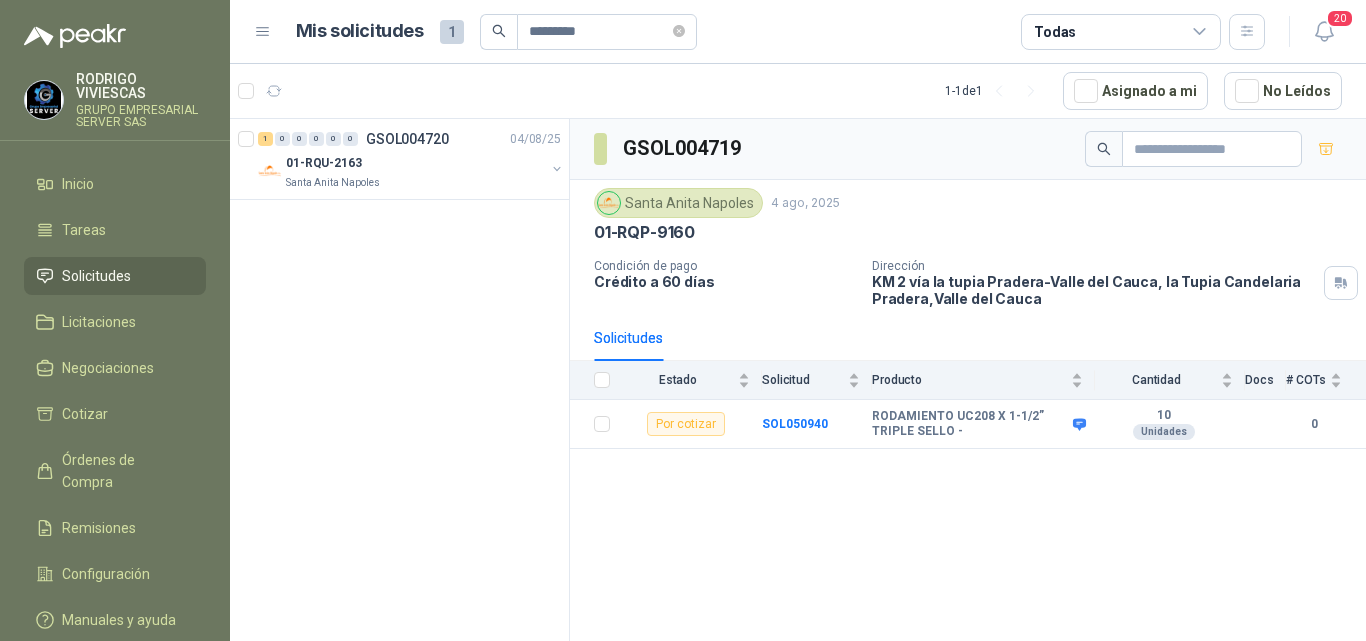 click on "1" at bounding box center [452, 32] 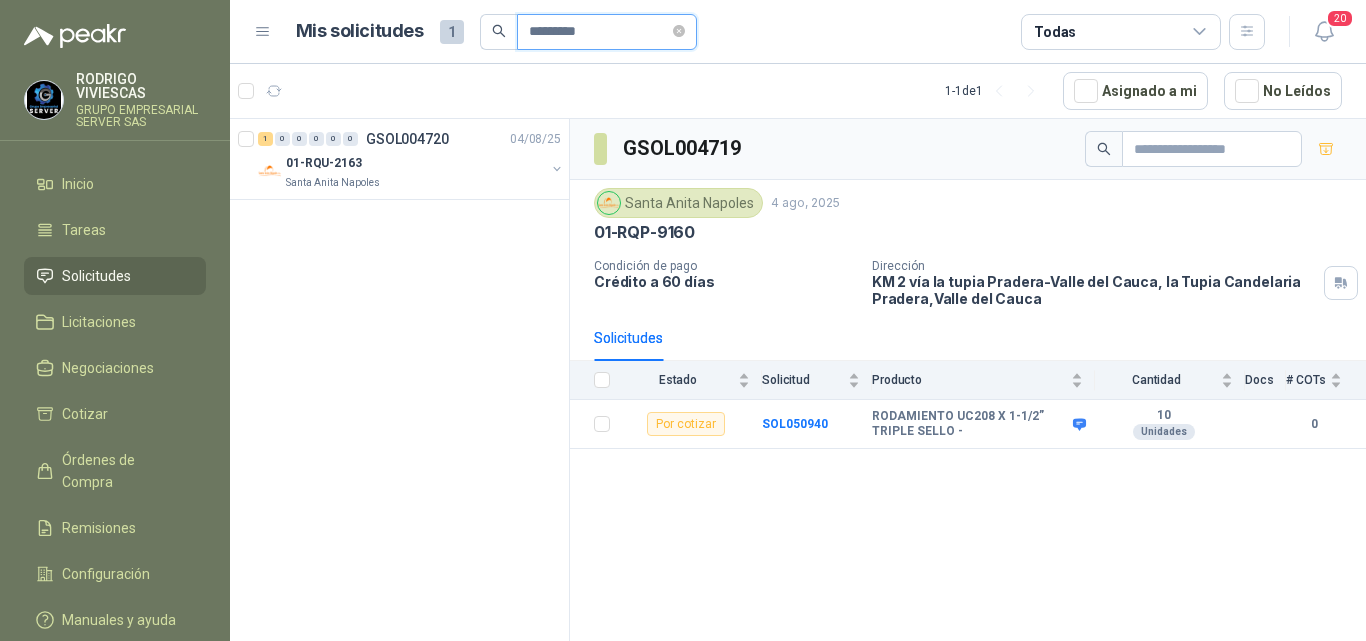 click on "*********" at bounding box center [599, 32] 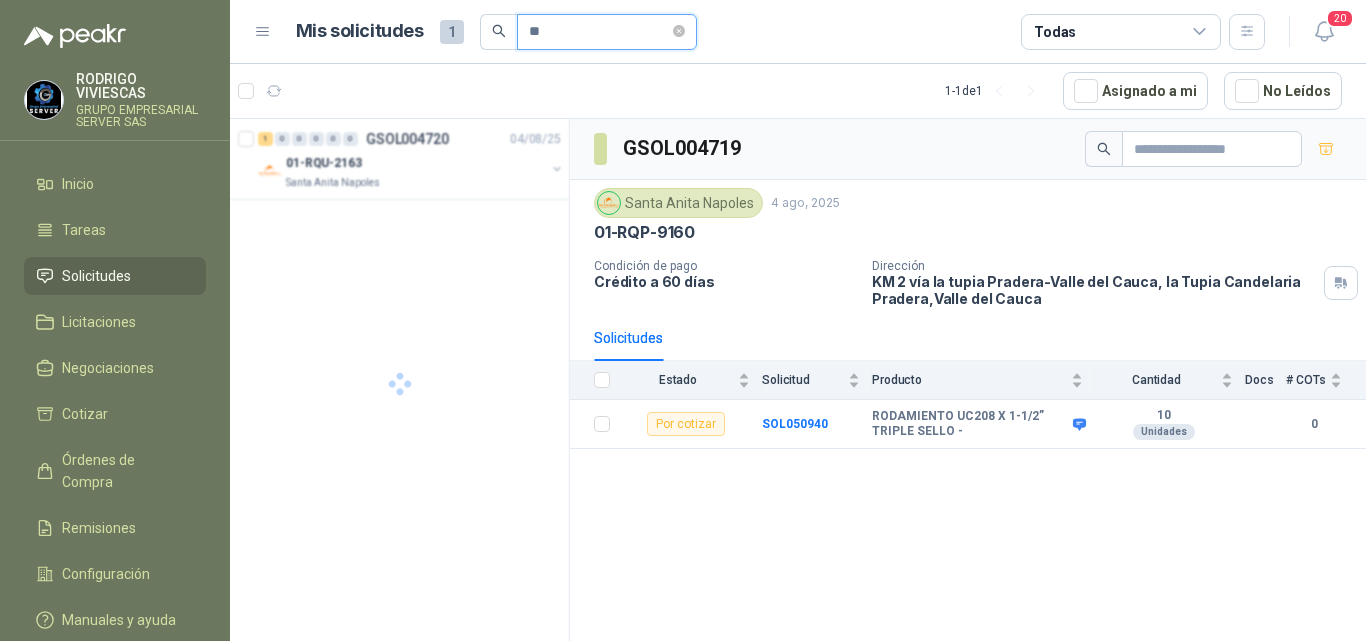 type on "*" 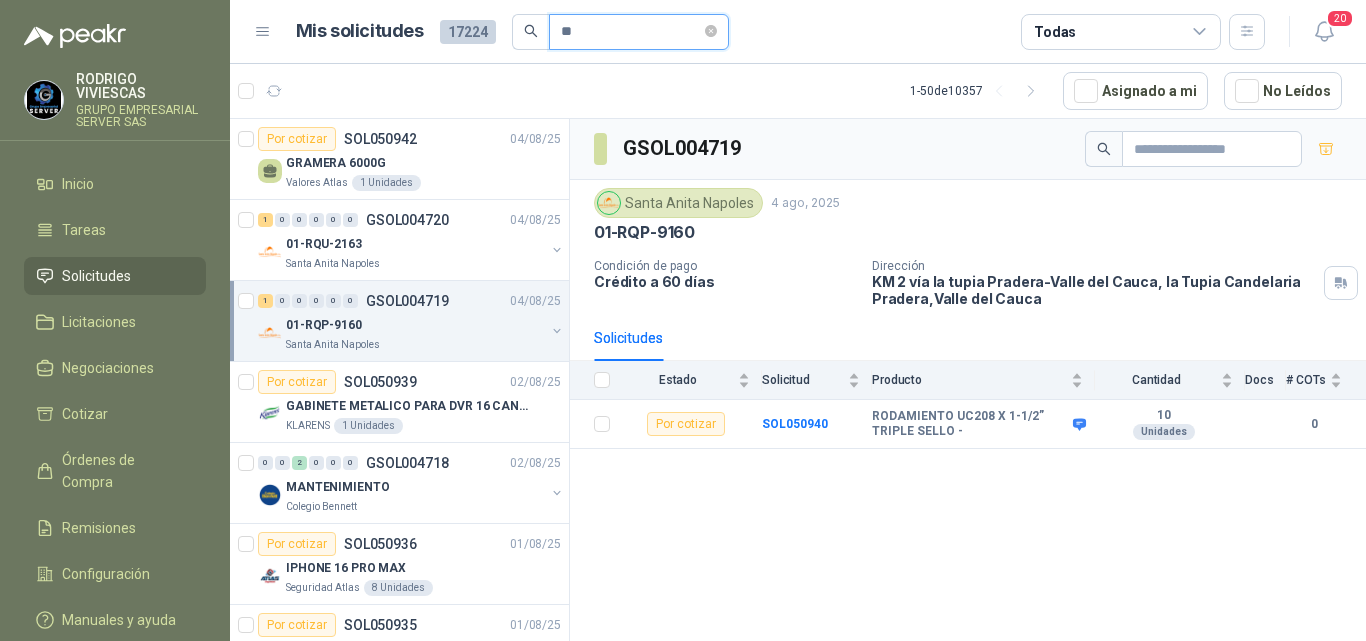 type on "*" 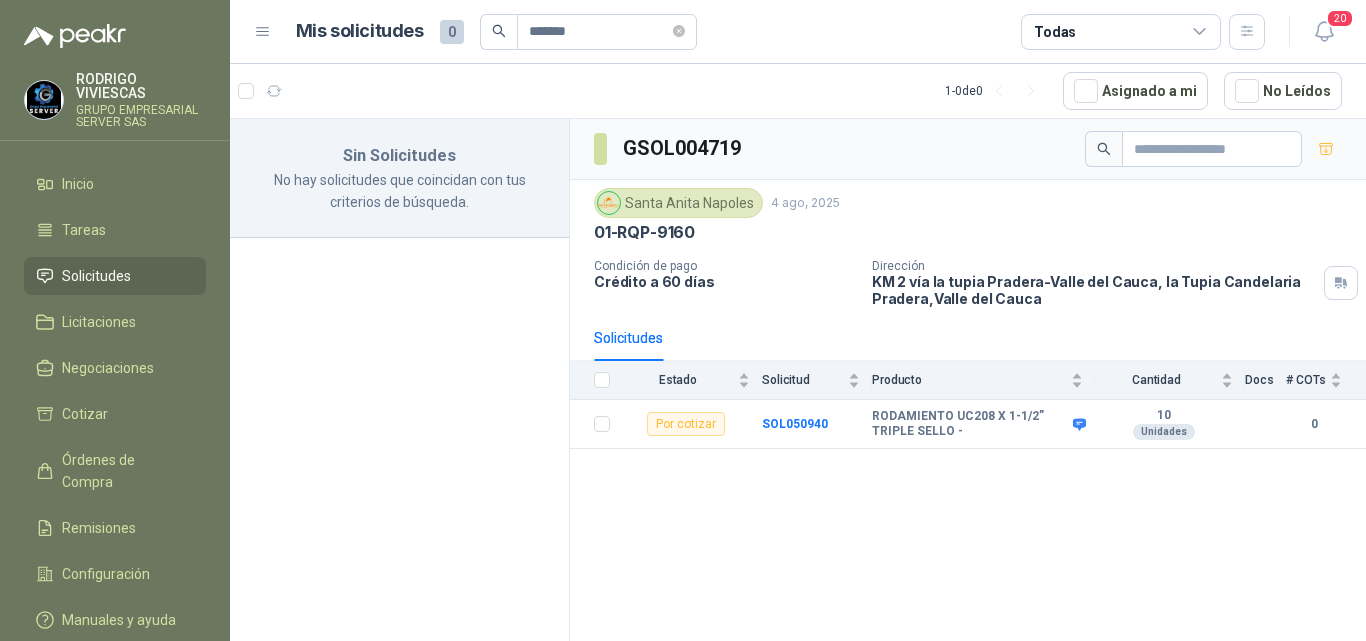 click 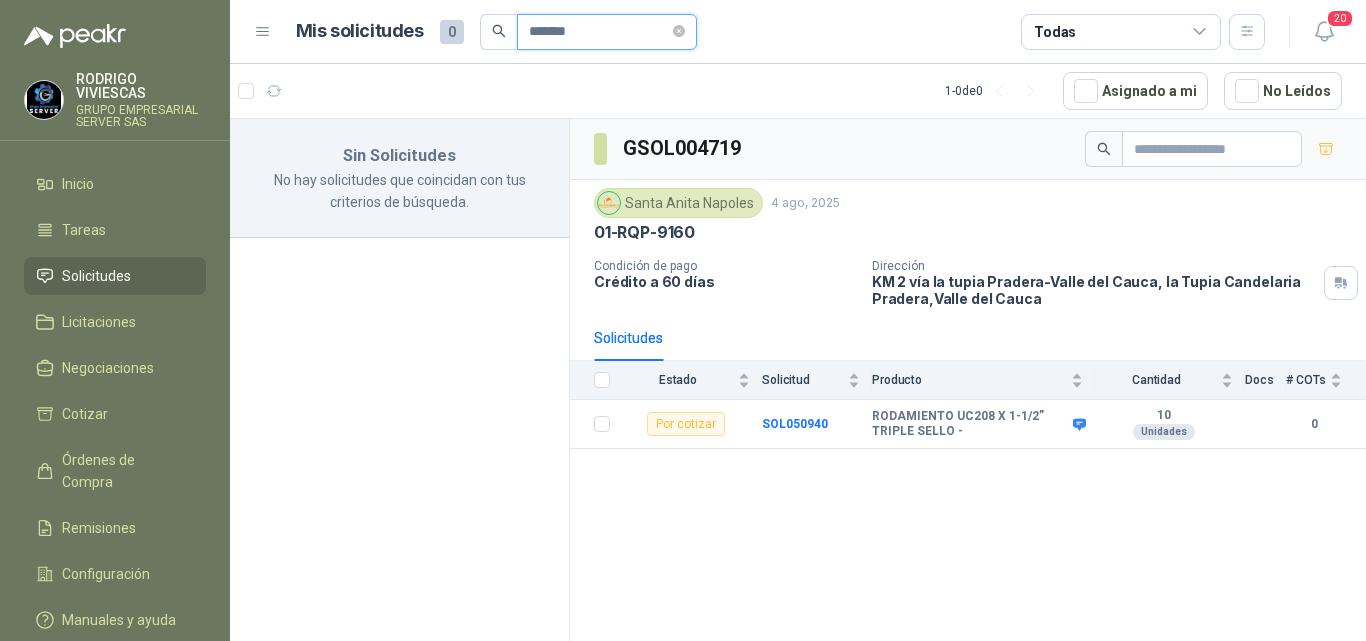 click on "*******" at bounding box center [599, 32] 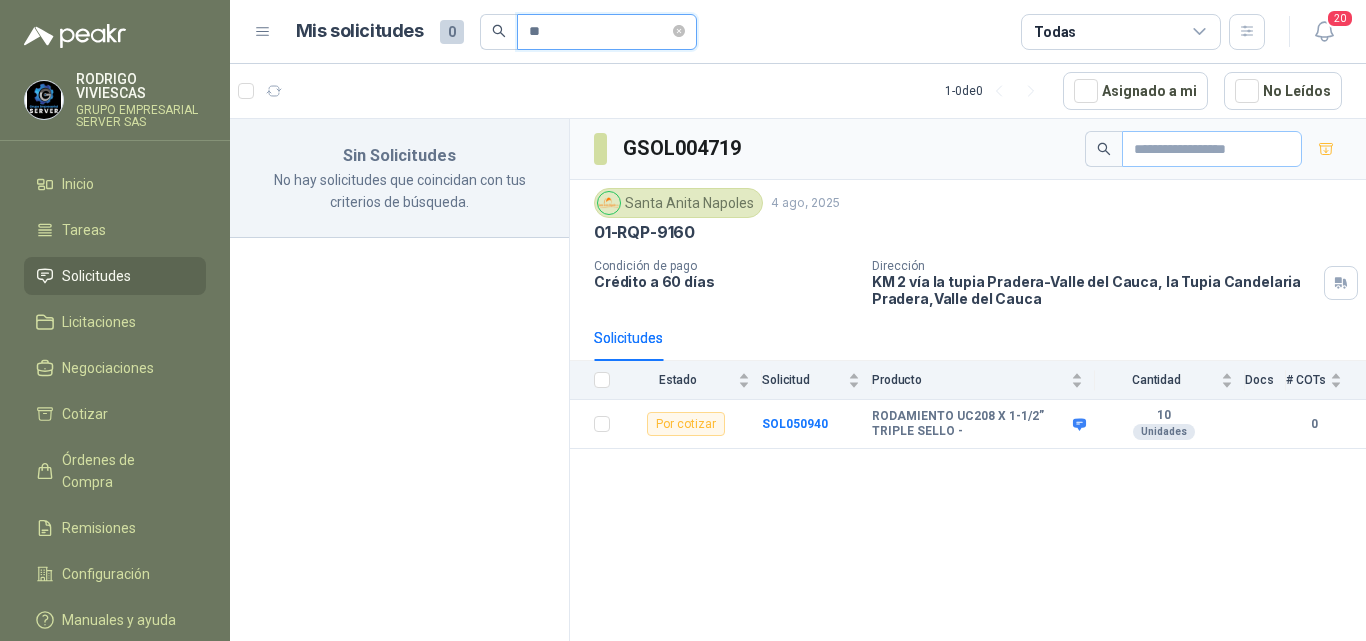 type on "*" 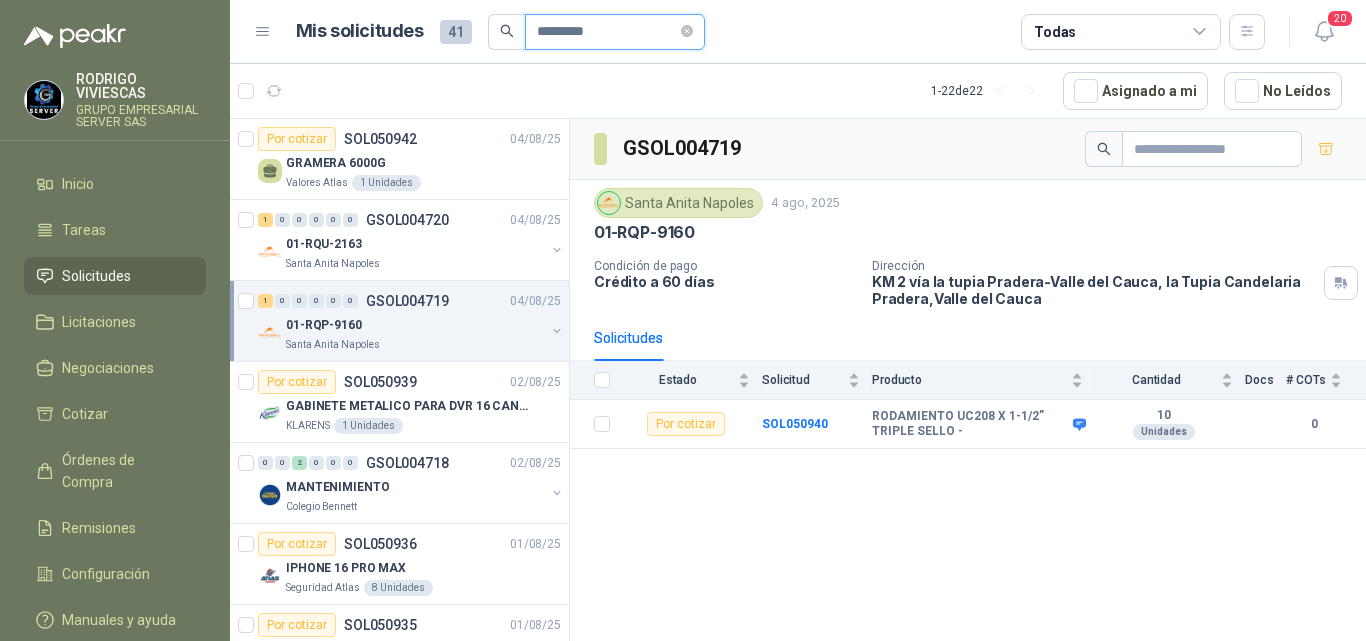 type on "*********" 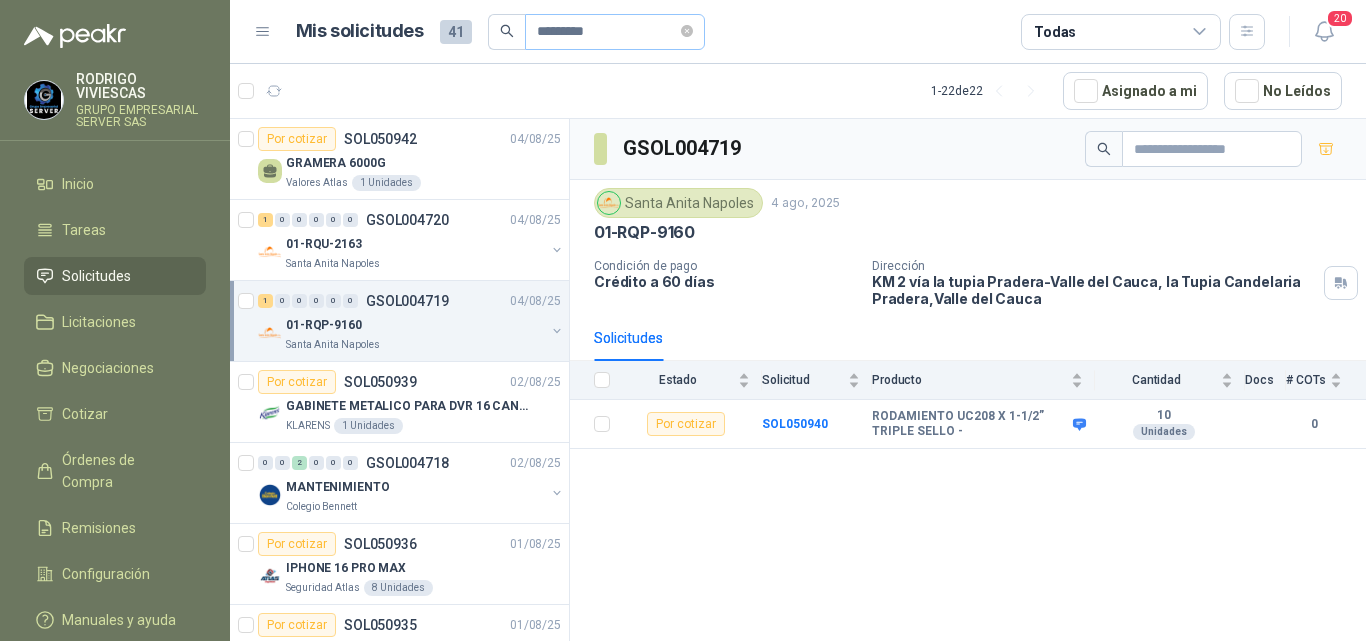 click on "*********" at bounding box center [615, 32] 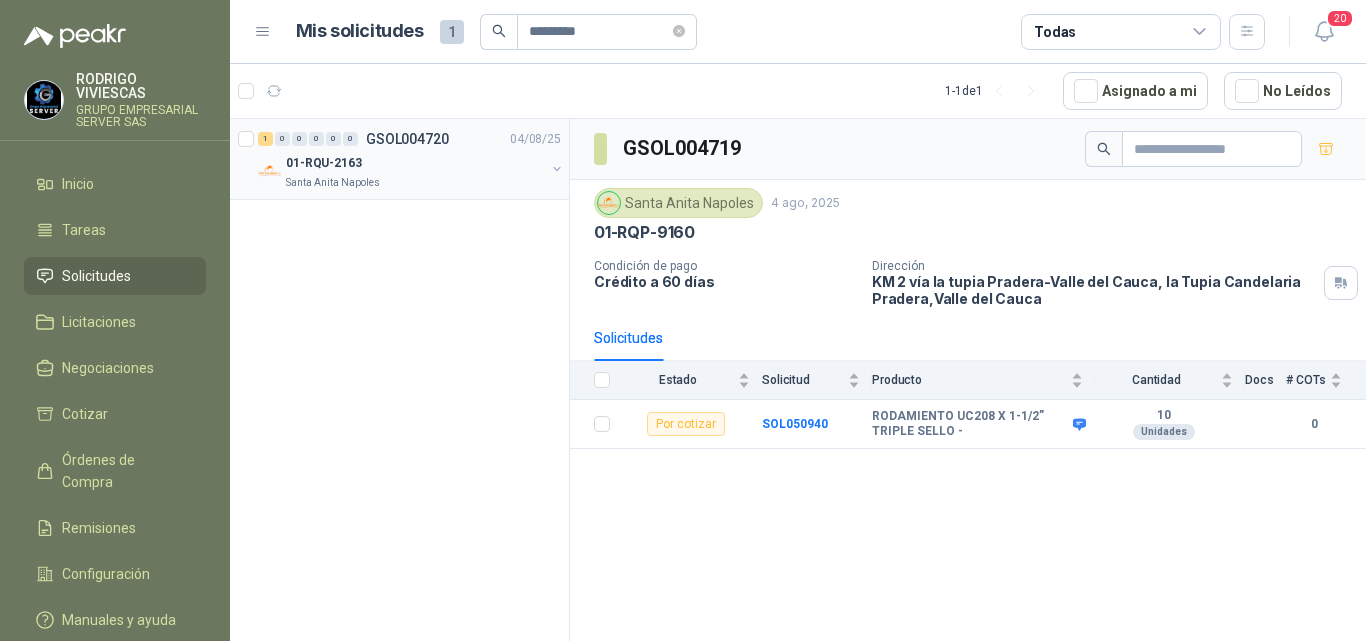 click on "01-RQU-2163" at bounding box center [324, 163] 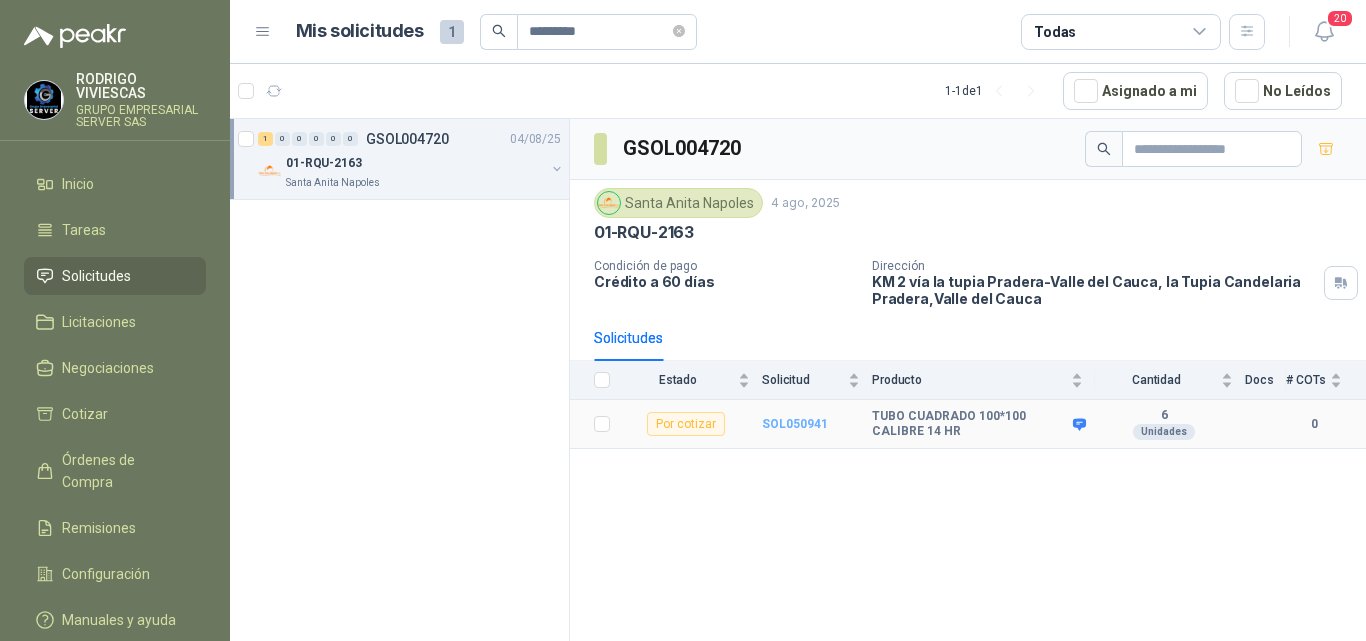 click on "SOL050941" at bounding box center [795, 424] 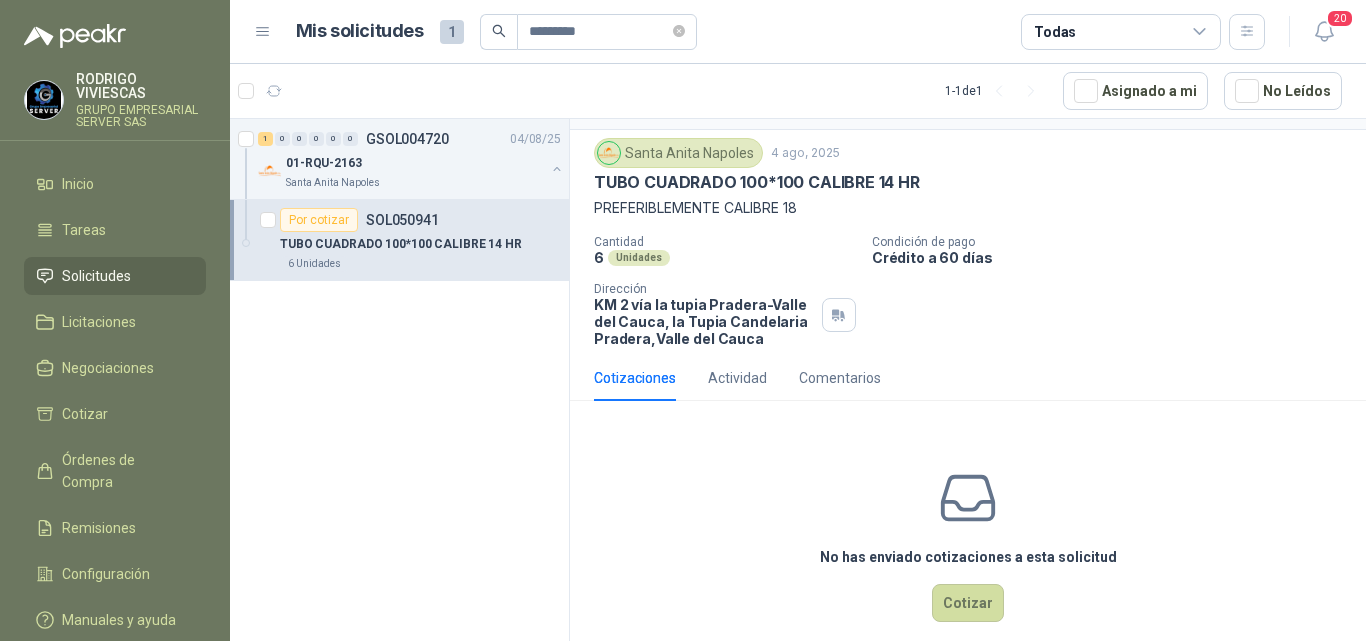 scroll, scrollTop: 70, scrollLeft: 0, axis: vertical 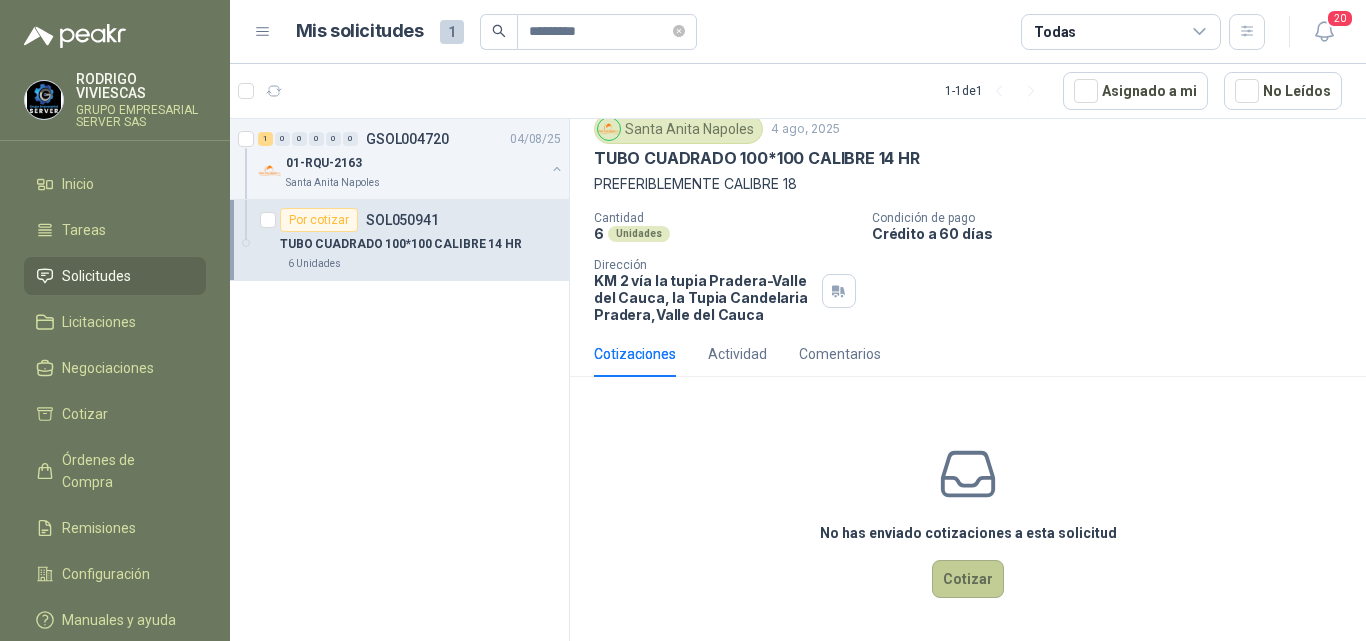 click on "Cotizar" at bounding box center (968, 579) 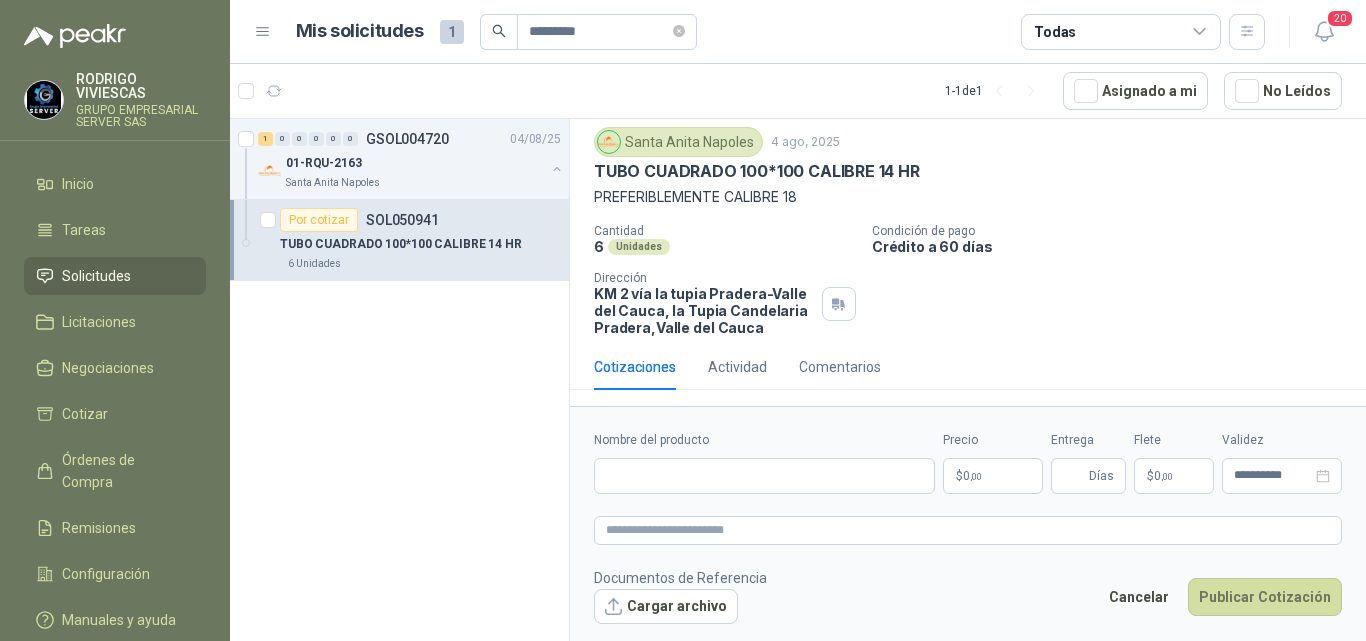 type 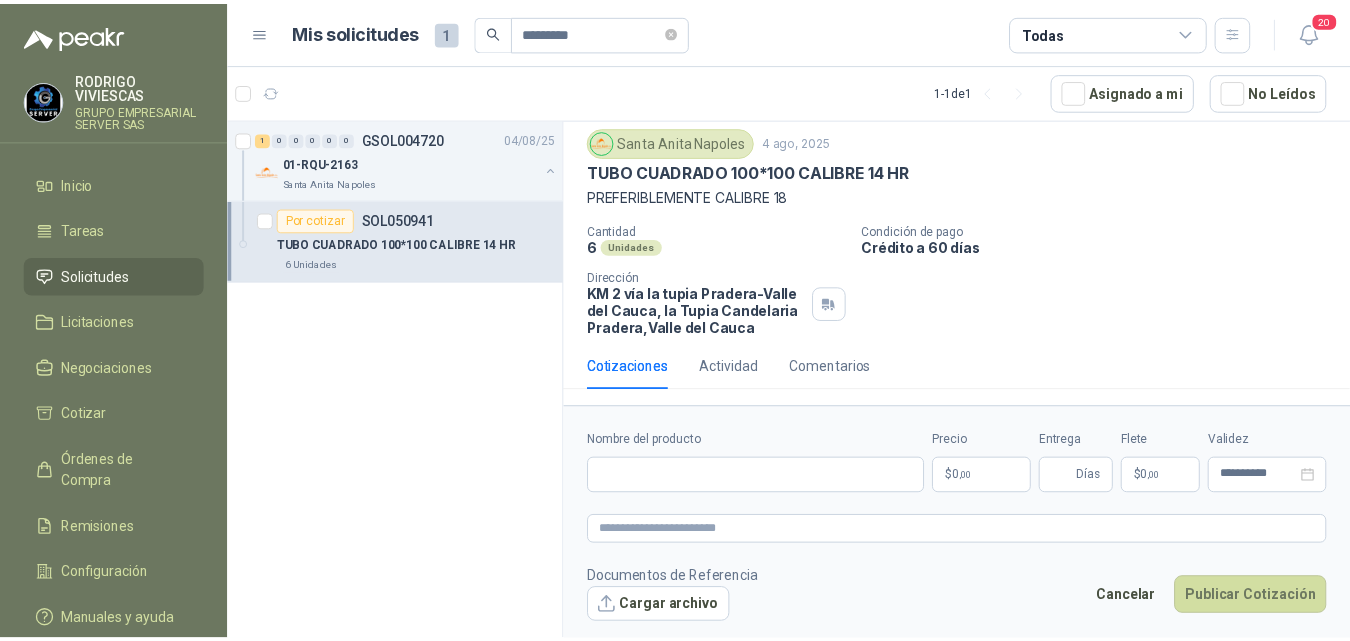 scroll, scrollTop: 57, scrollLeft: 0, axis: vertical 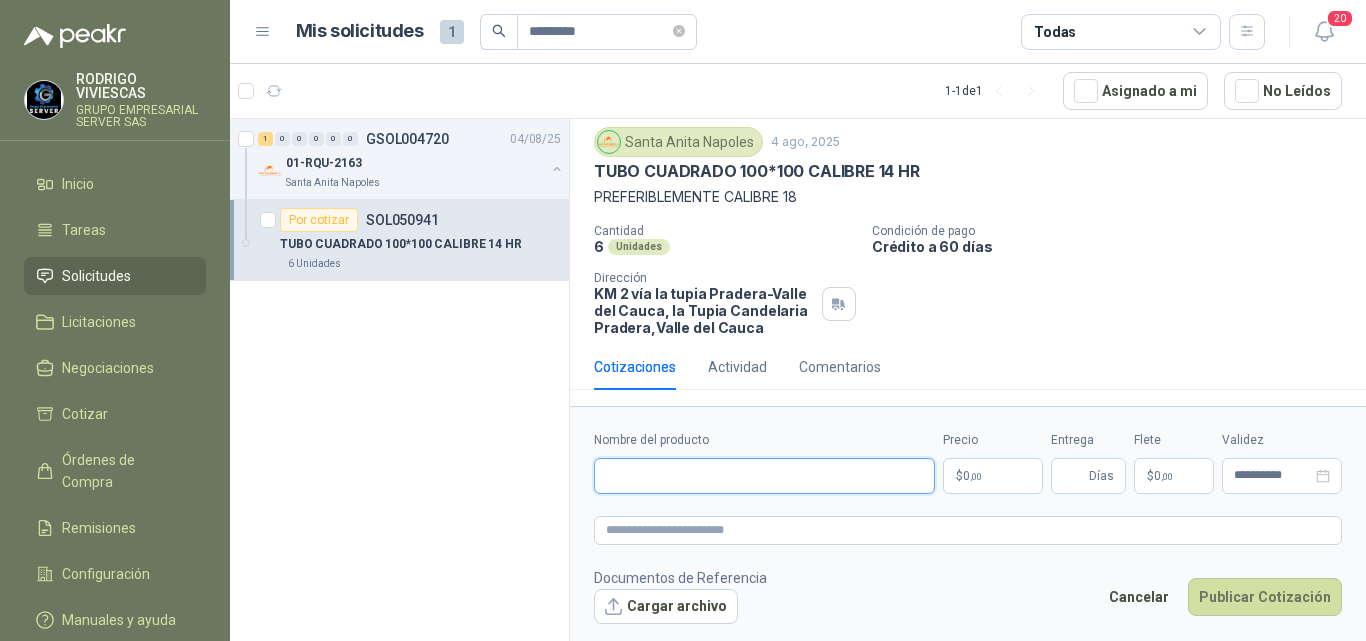 click on "Nombre del producto" at bounding box center (764, 476) 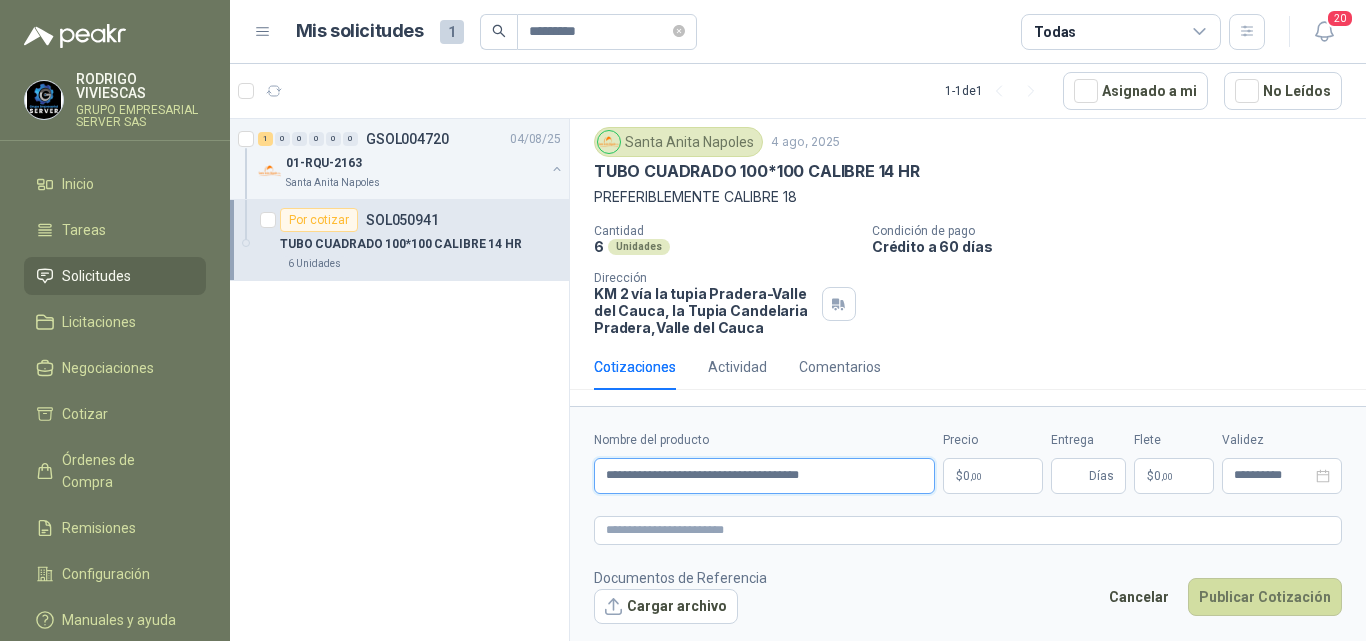 type on "**********" 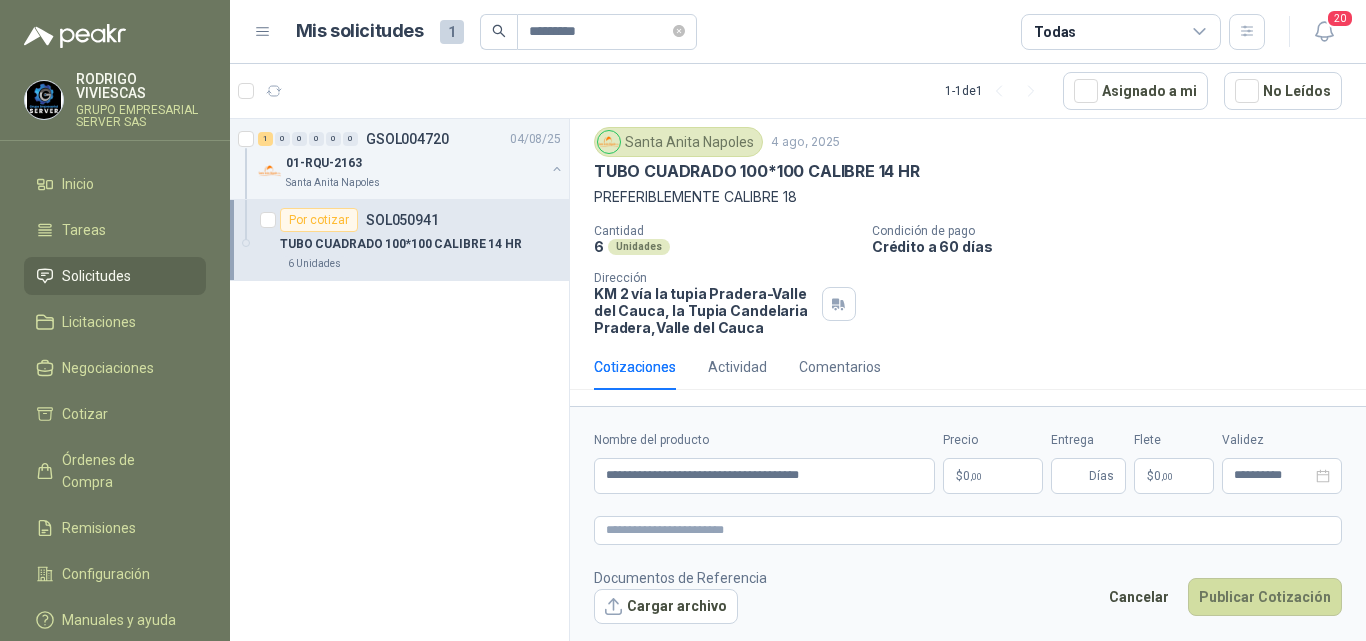 click on "KM 2 vía la tupia Pradera-Valle del Cauca, la Tupia Candelaria Pradera , Valle del Cauca" at bounding box center [683, 320] 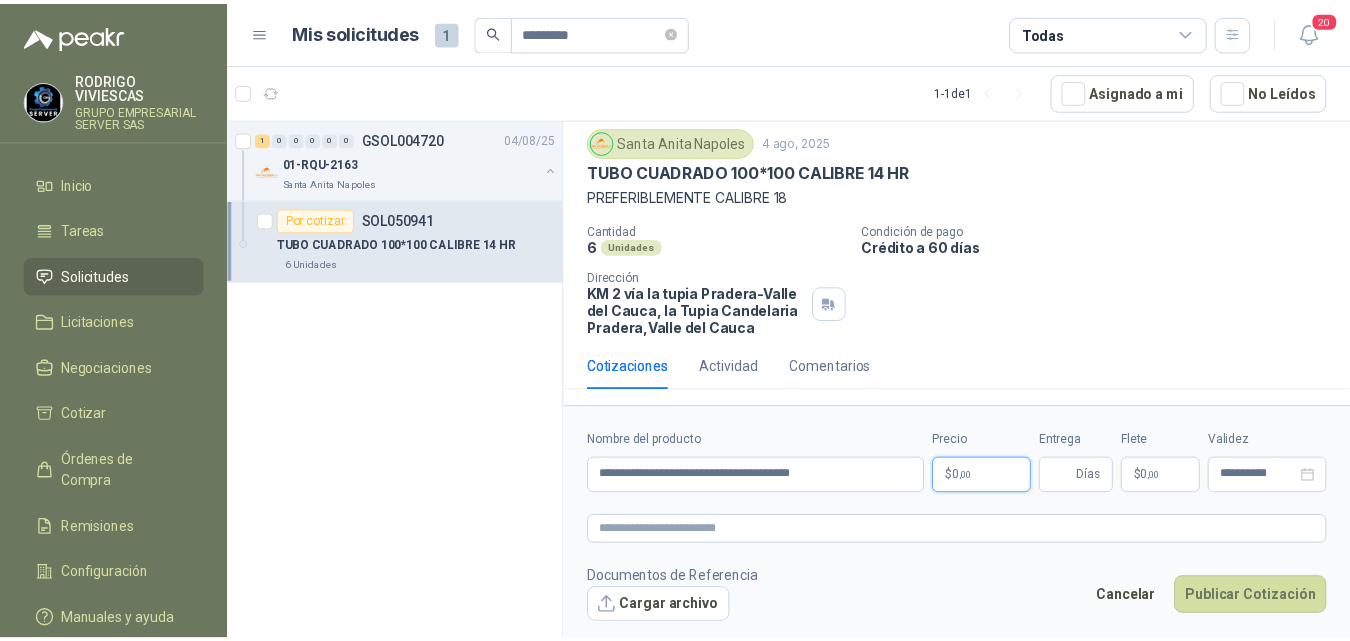 scroll, scrollTop: 70, scrollLeft: 0, axis: vertical 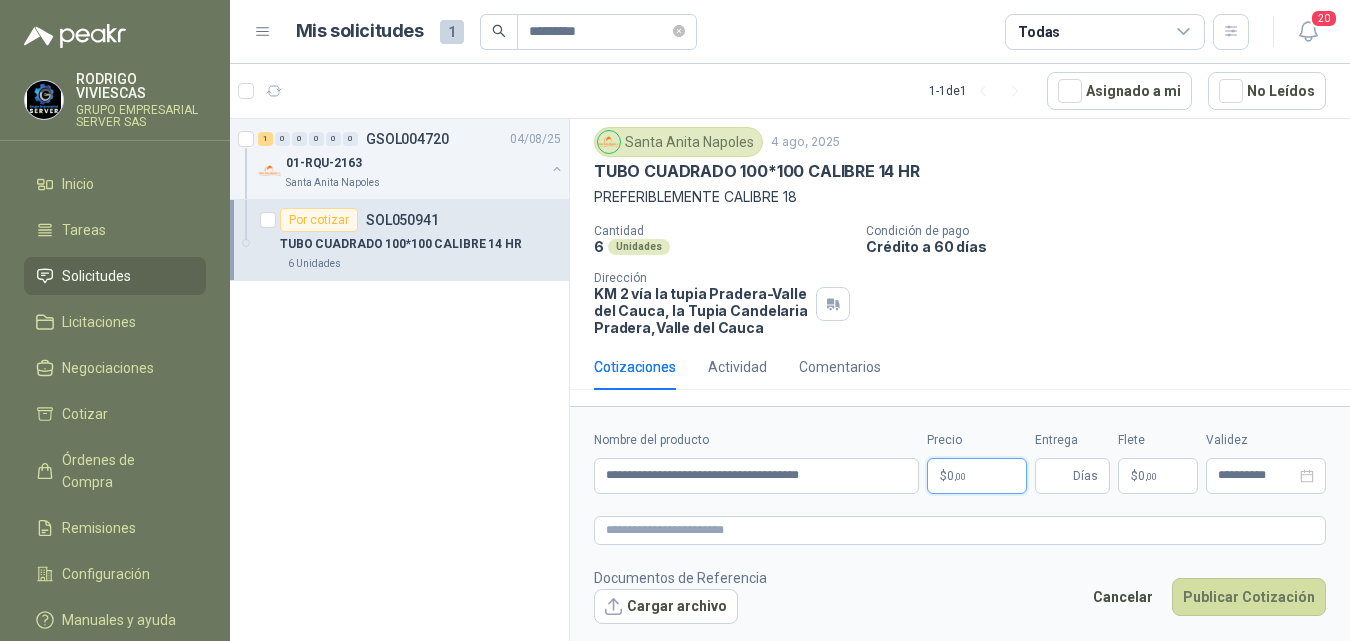 type 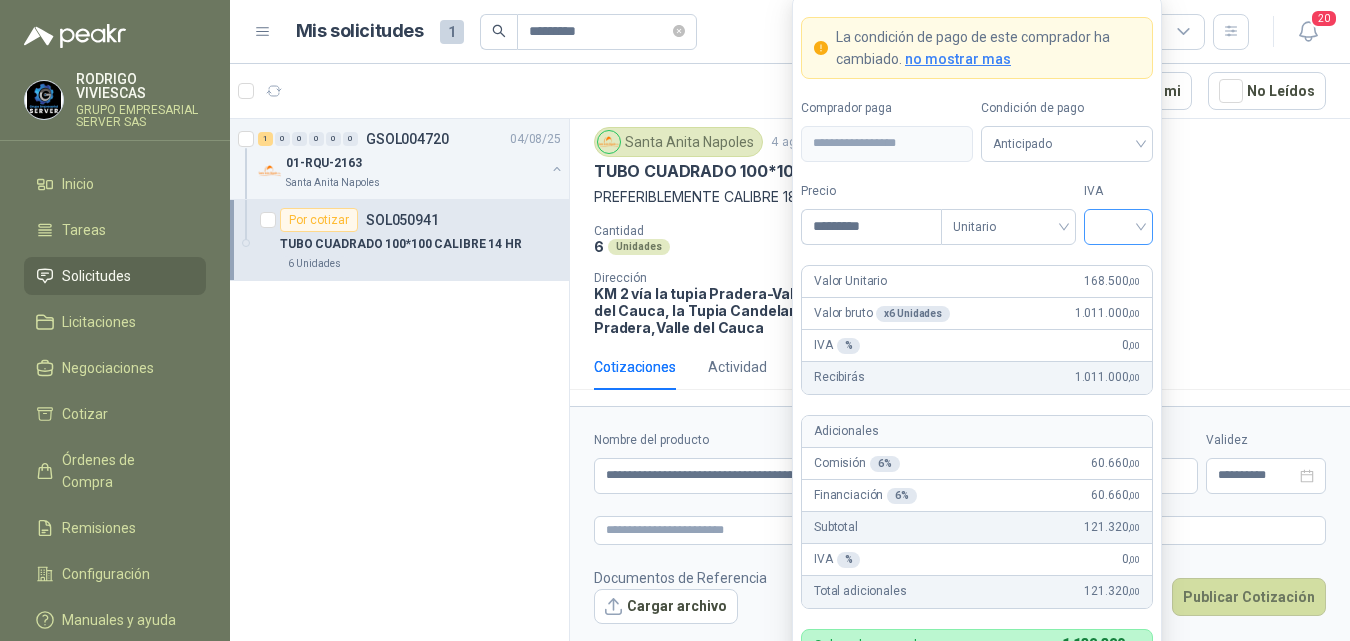 type on "*********" 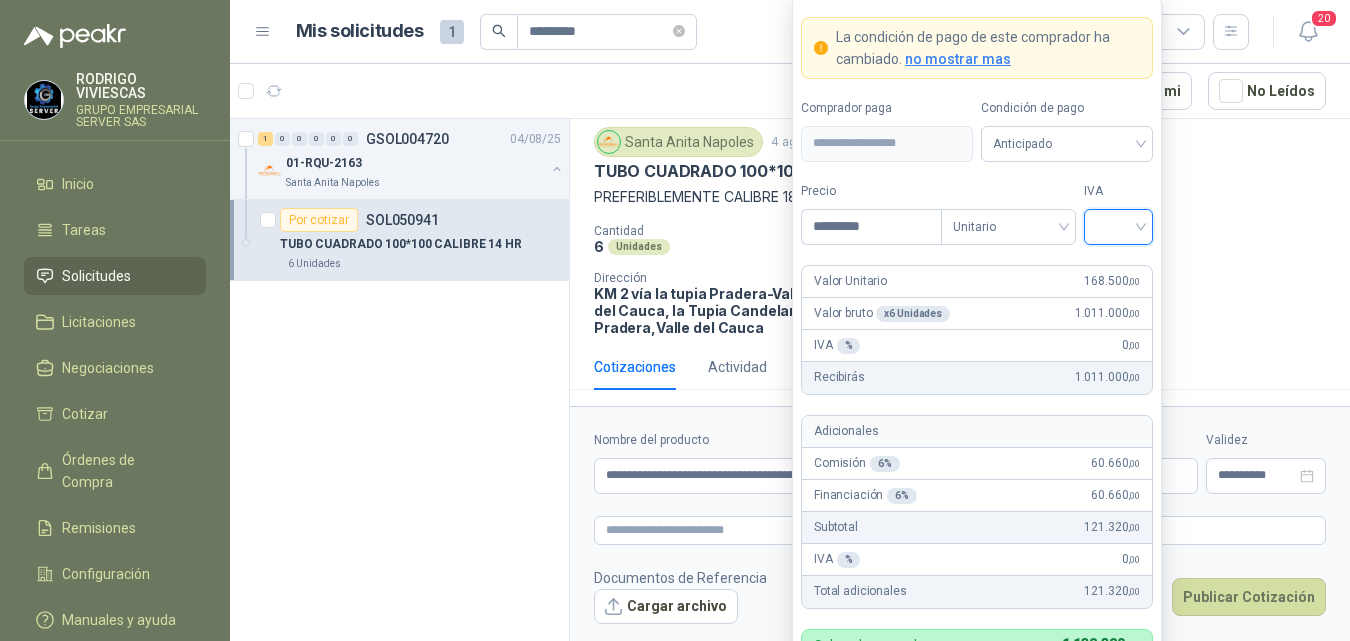 click at bounding box center (1118, 225) 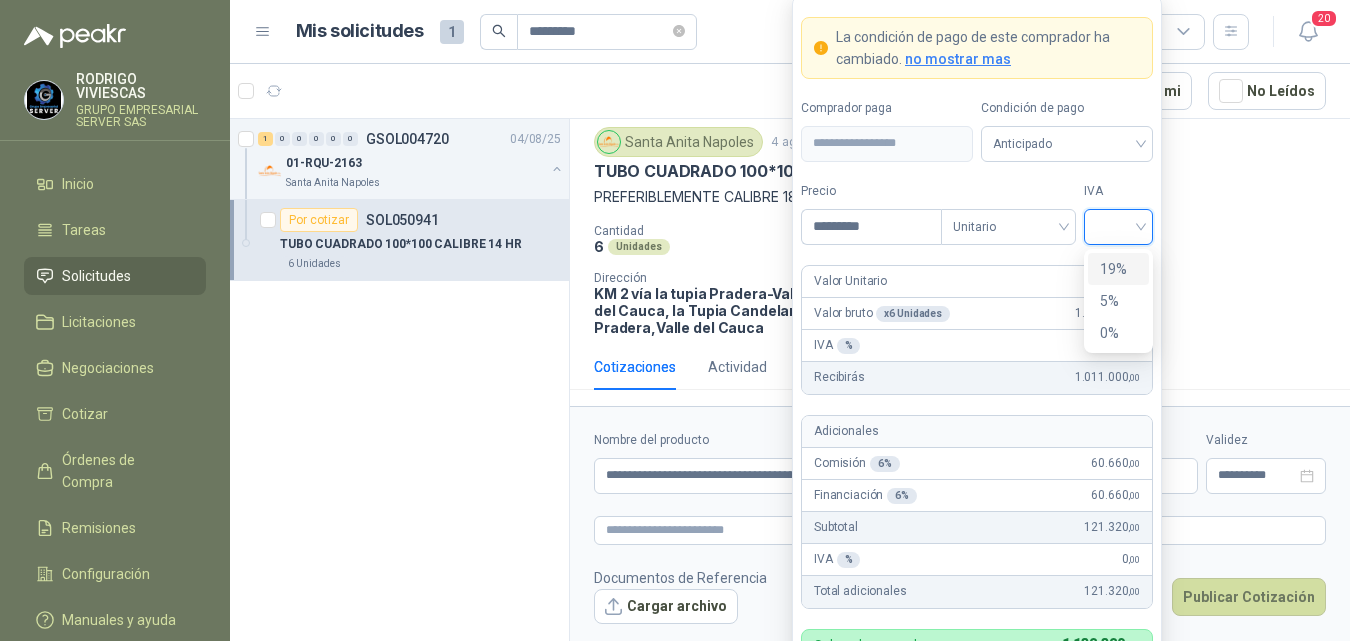 click on "19%" at bounding box center (1118, 269) 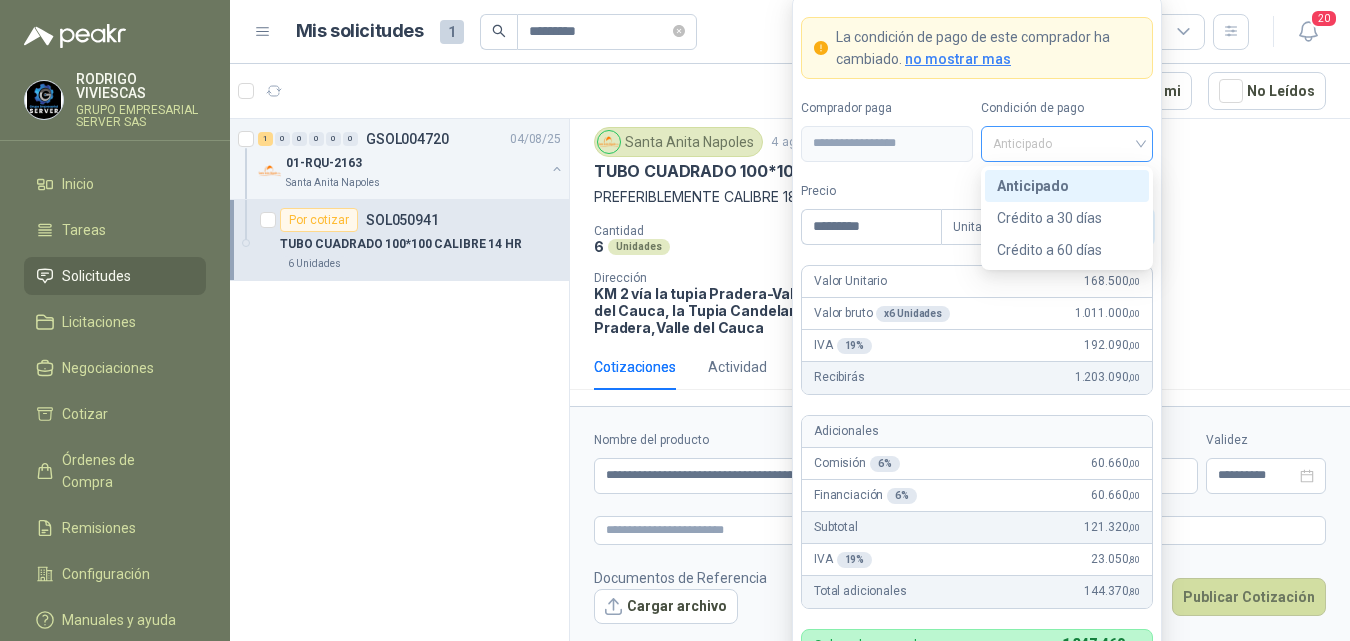 click on "Anticipado" at bounding box center [1067, 144] 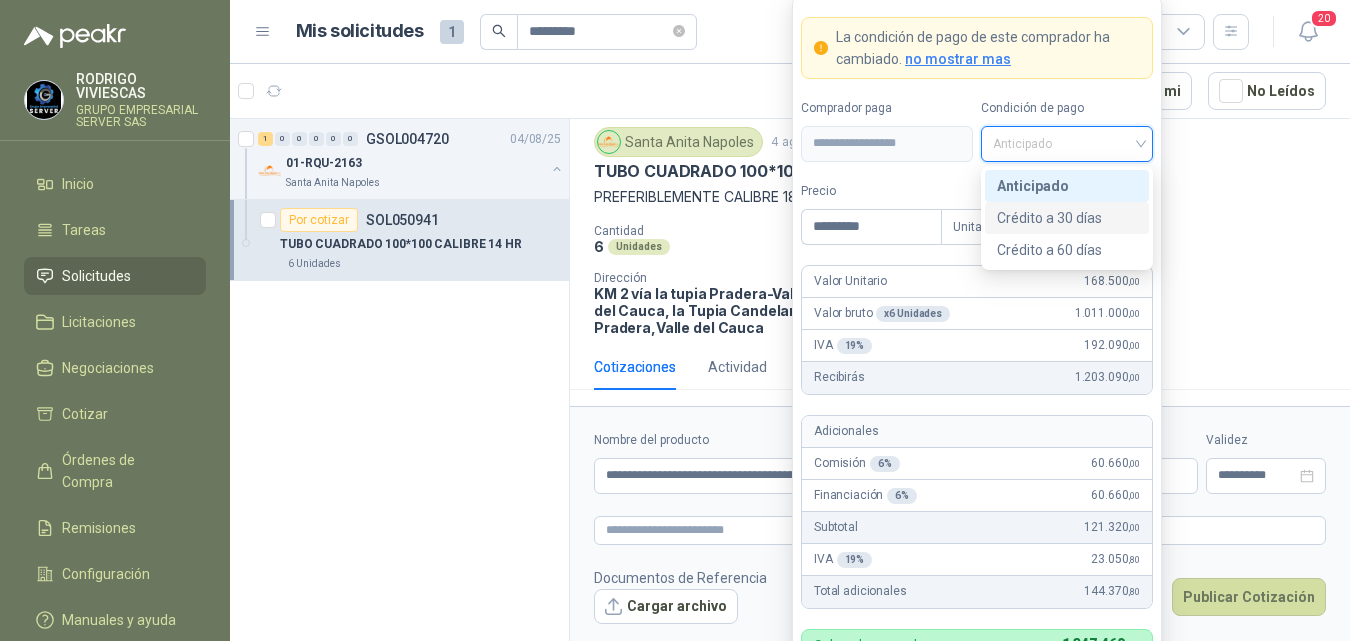 click on "Crédito a 30 días" at bounding box center [1067, 218] 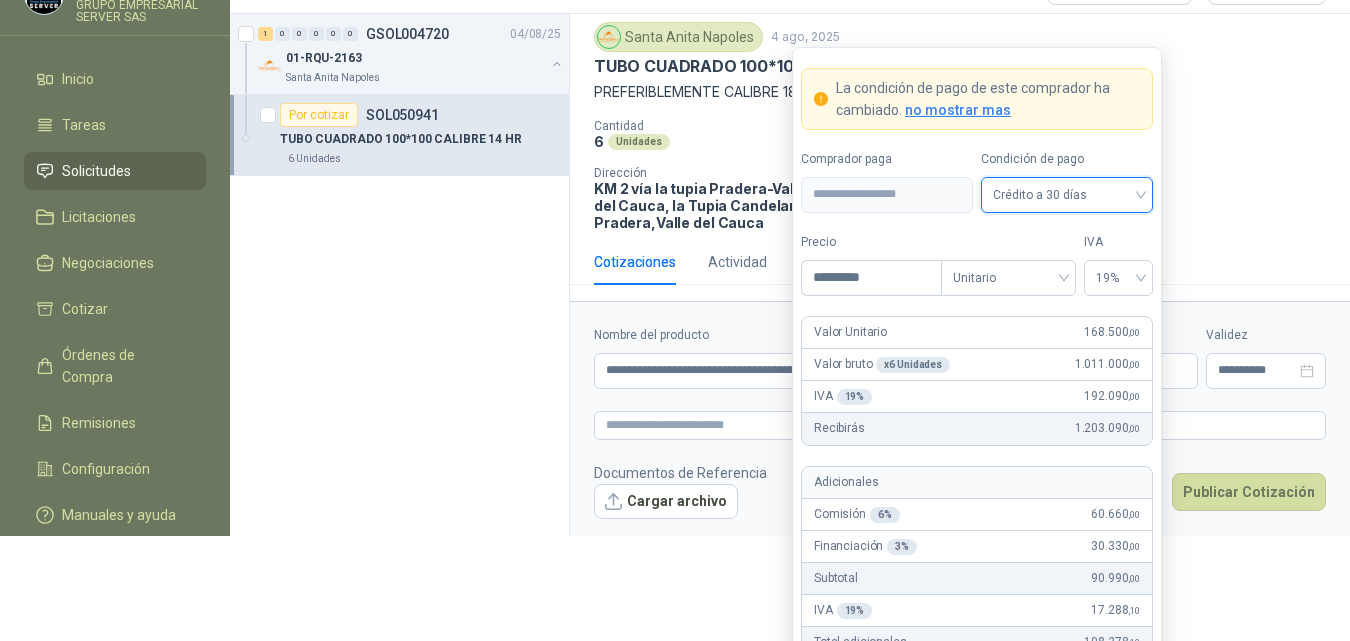 scroll, scrollTop: 204, scrollLeft: 0, axis: vertical 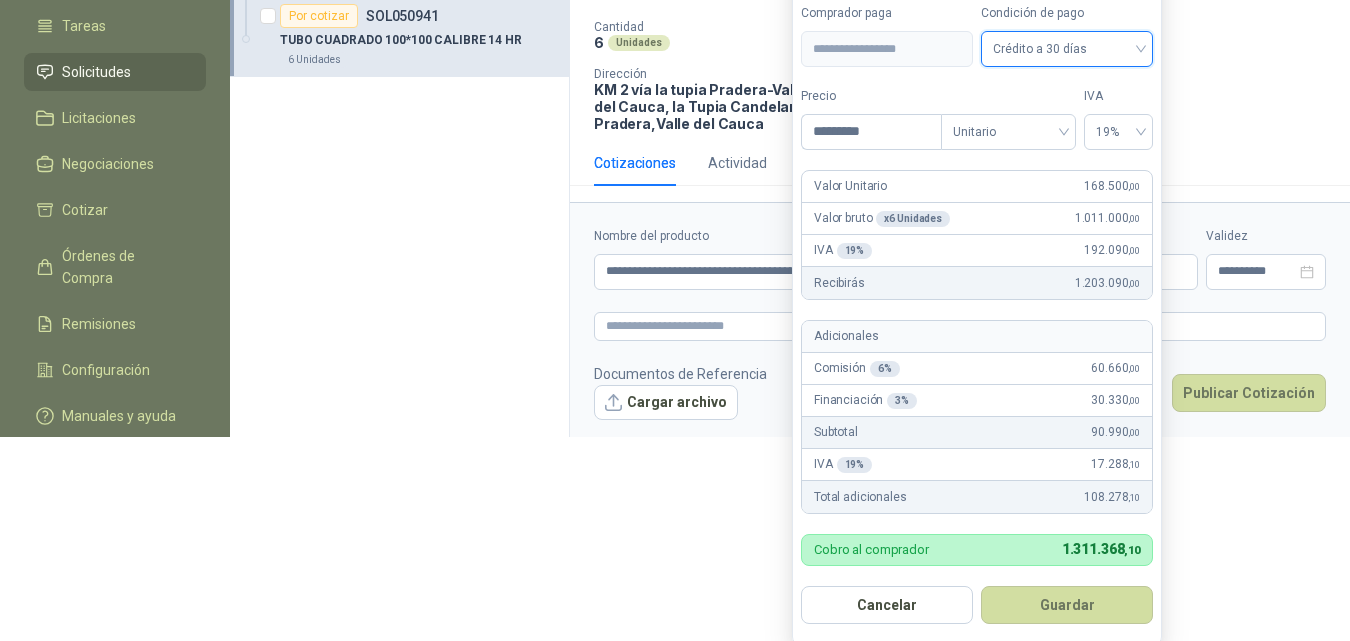 click on "Guardar" at bounding box center [1067, 605] 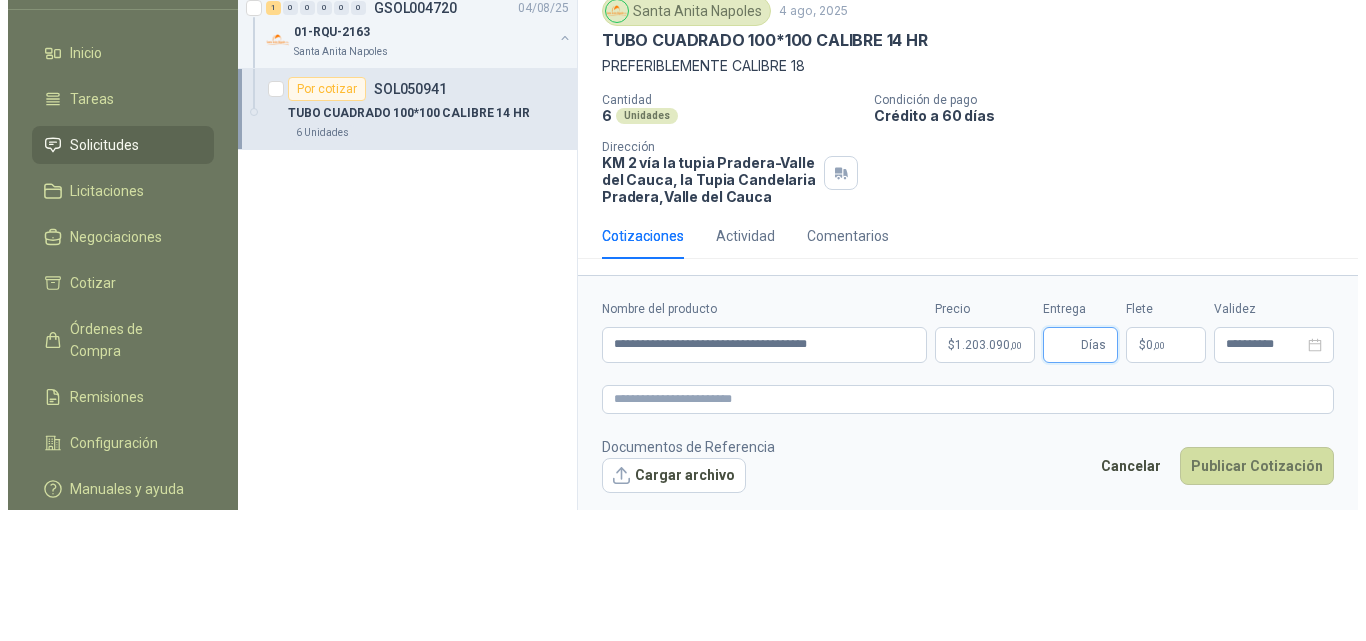 scroll, scrollTop: 0, scrollLeft: 0, axis: both 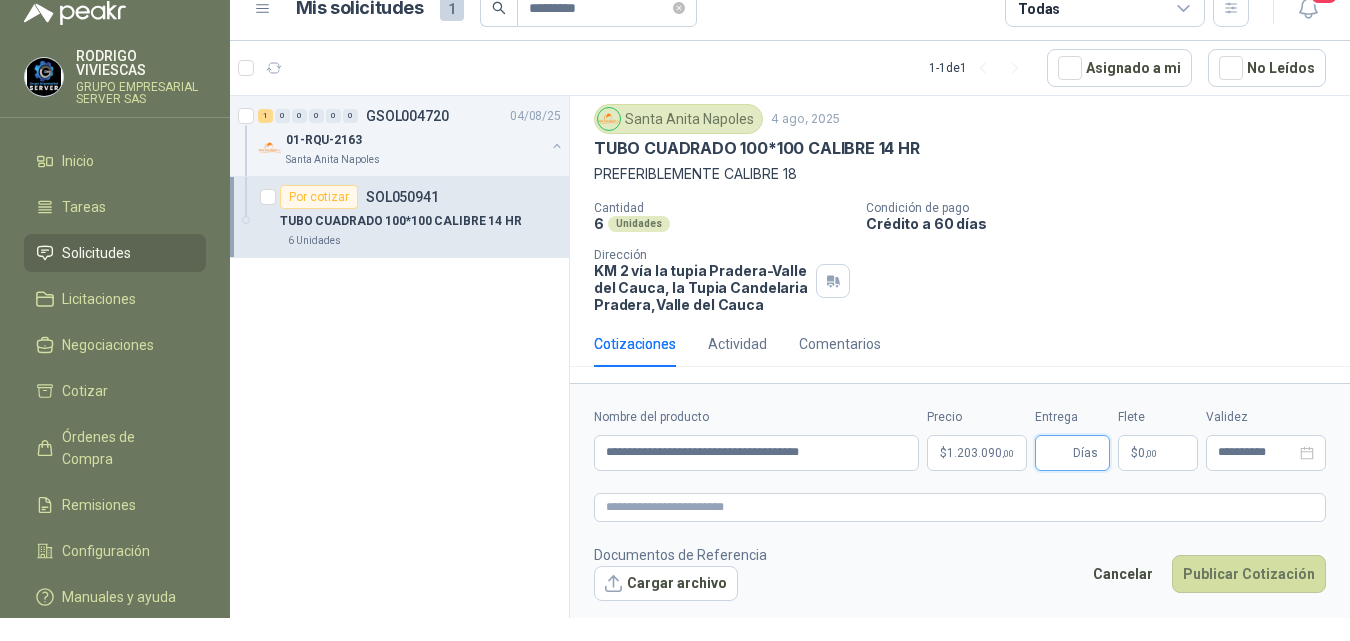 type 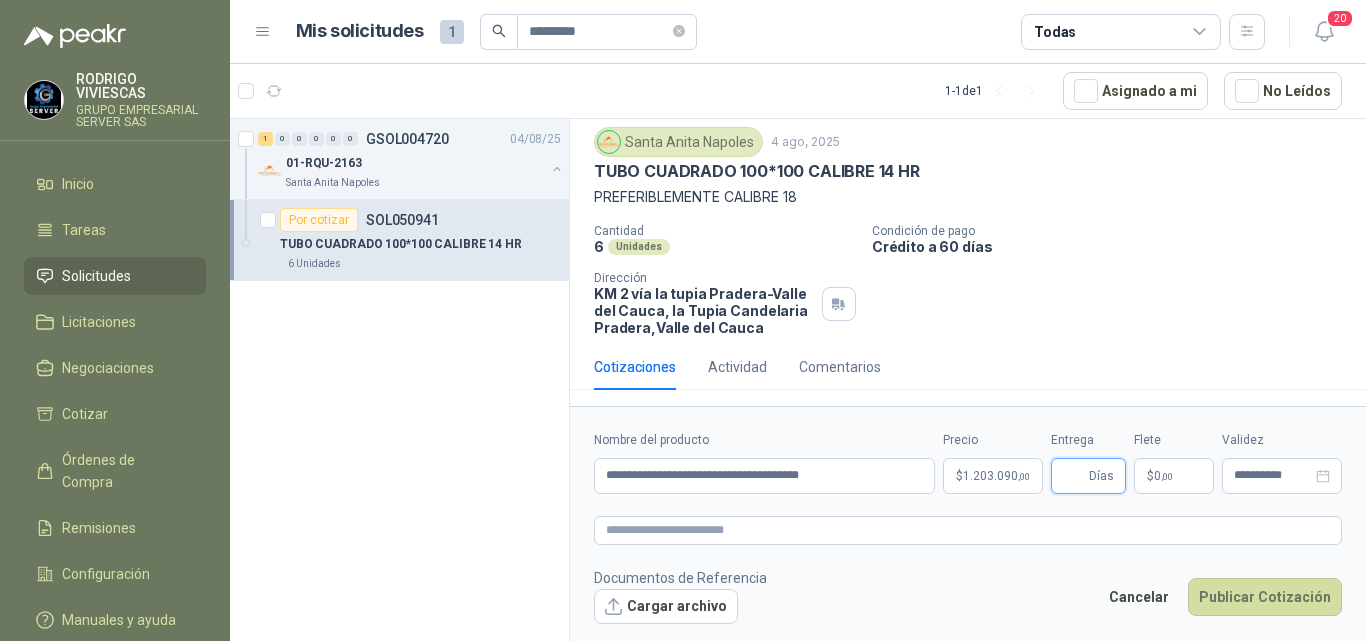 scroll, scrollTop: 57, scrollLeft: 0, axis: vertical 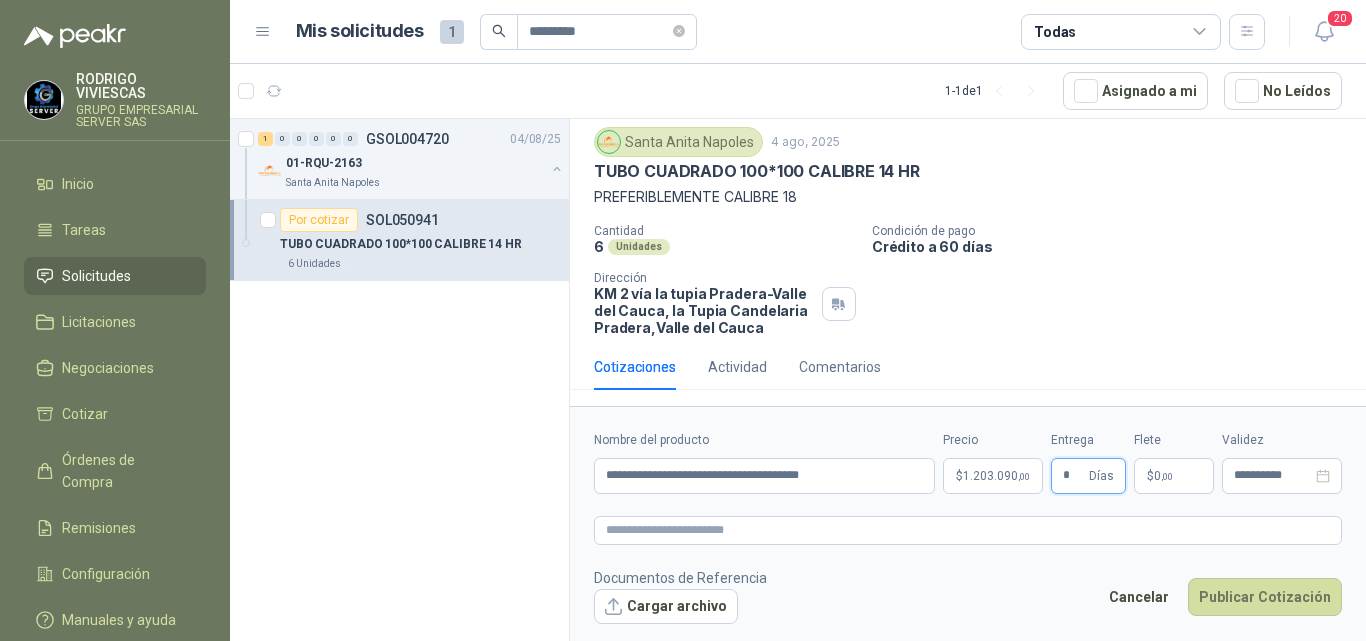 type on "*" 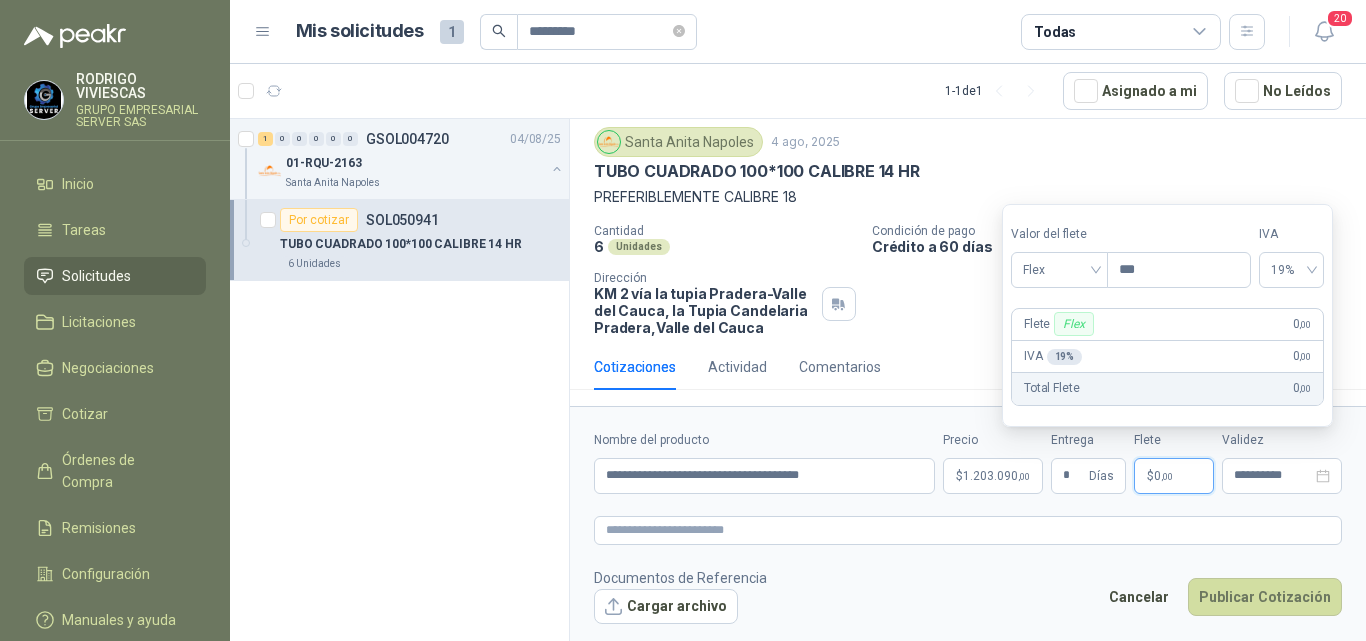 click on "0 ,00" at bounding box center (1163, 476) 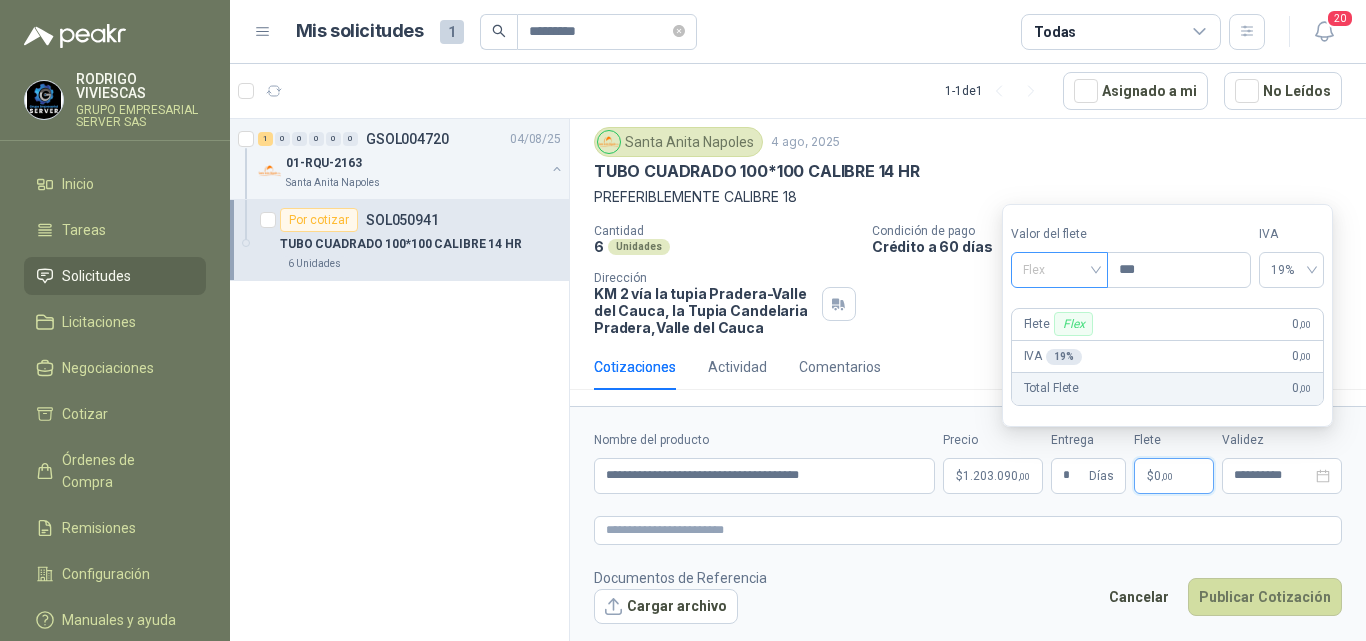 click on "Flex" at bounding box center (1059, 270) 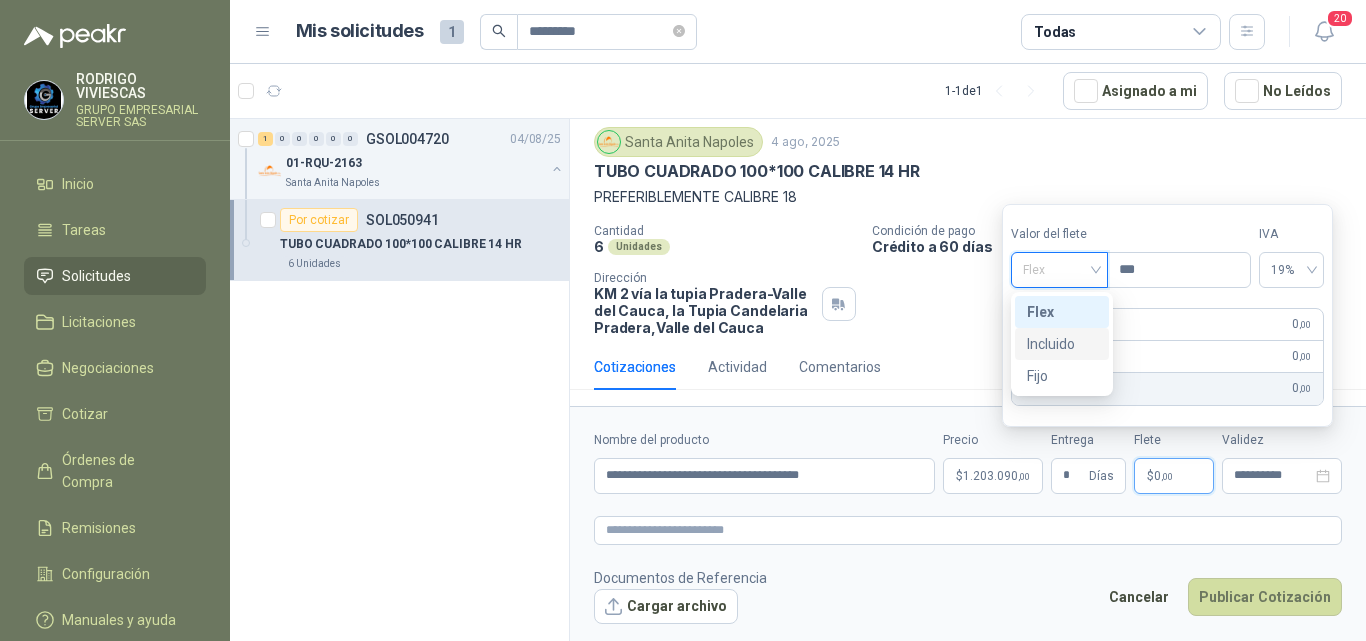 click on "Incluido" at bounding box center [1062, 344] 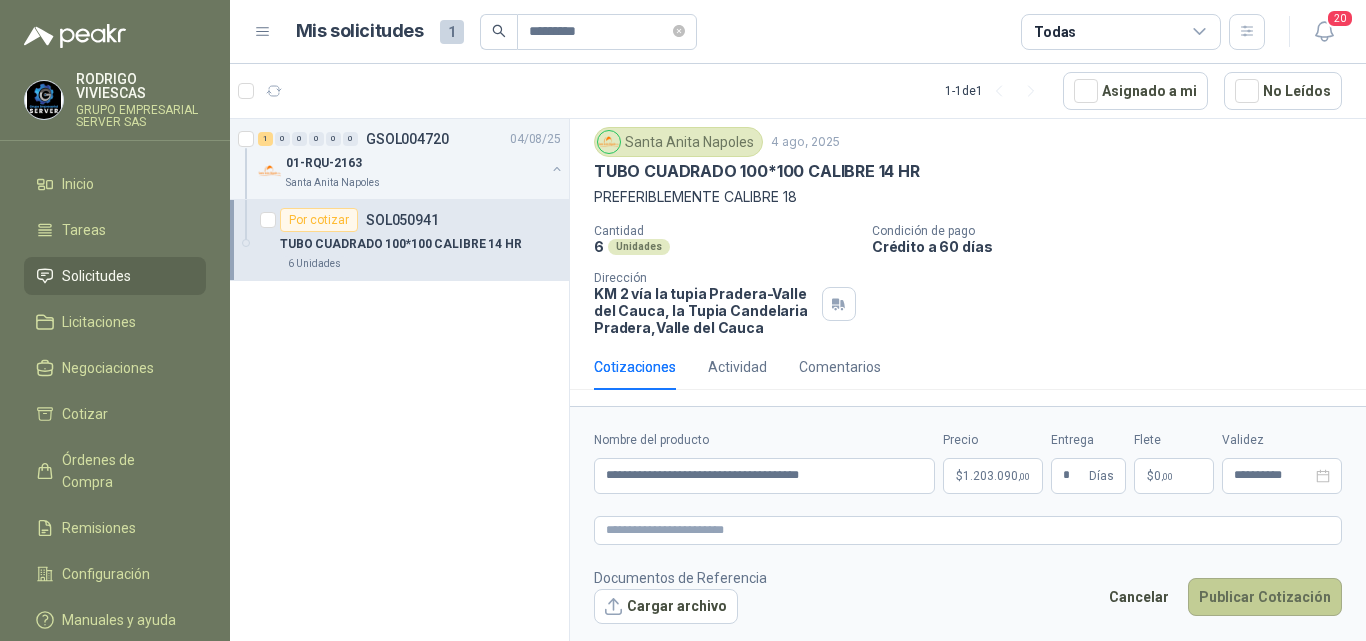 click on "Publicar Cotización" at bounding box center [1265, 597] 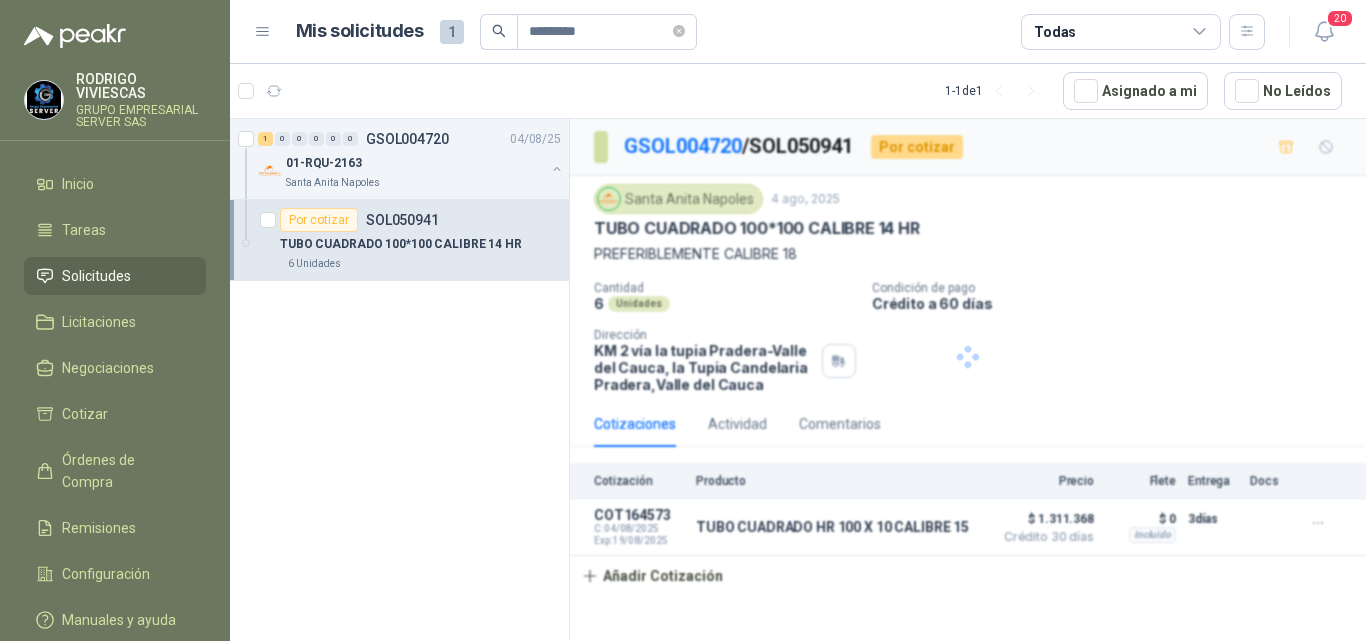 scroll, scrollTop: 0, scrollLeft: 0, axis: both 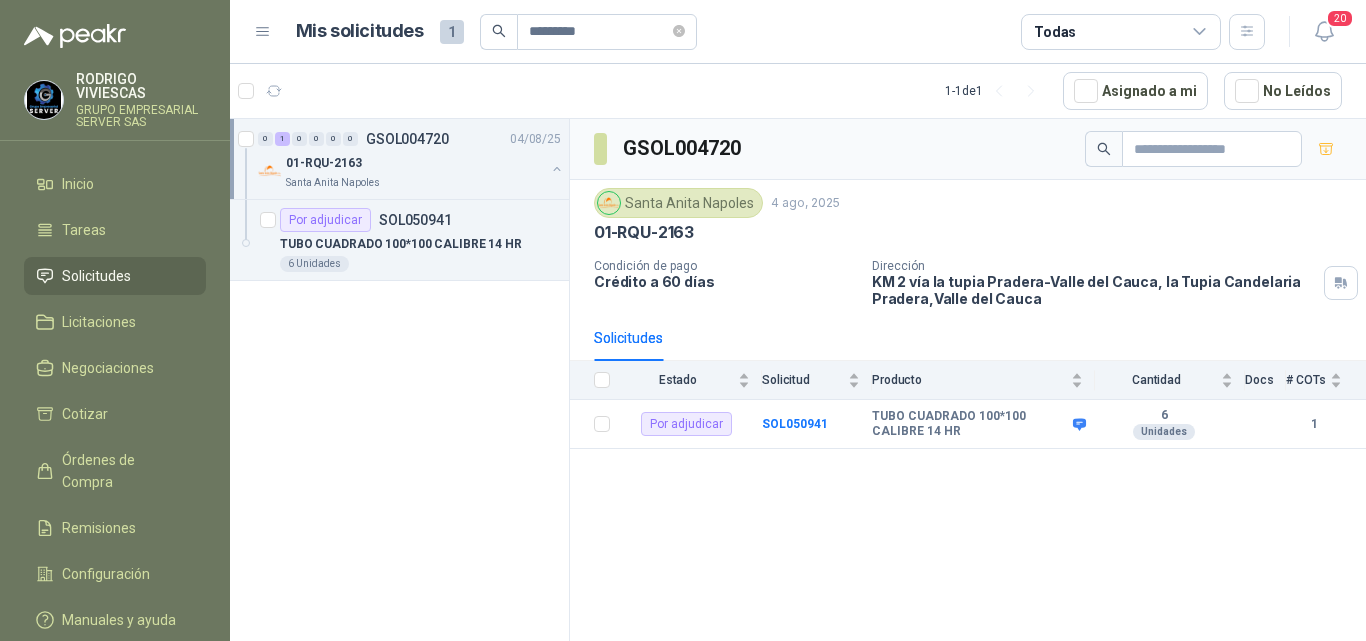 click on "Solicitudes" at bounding box center [96, 276] 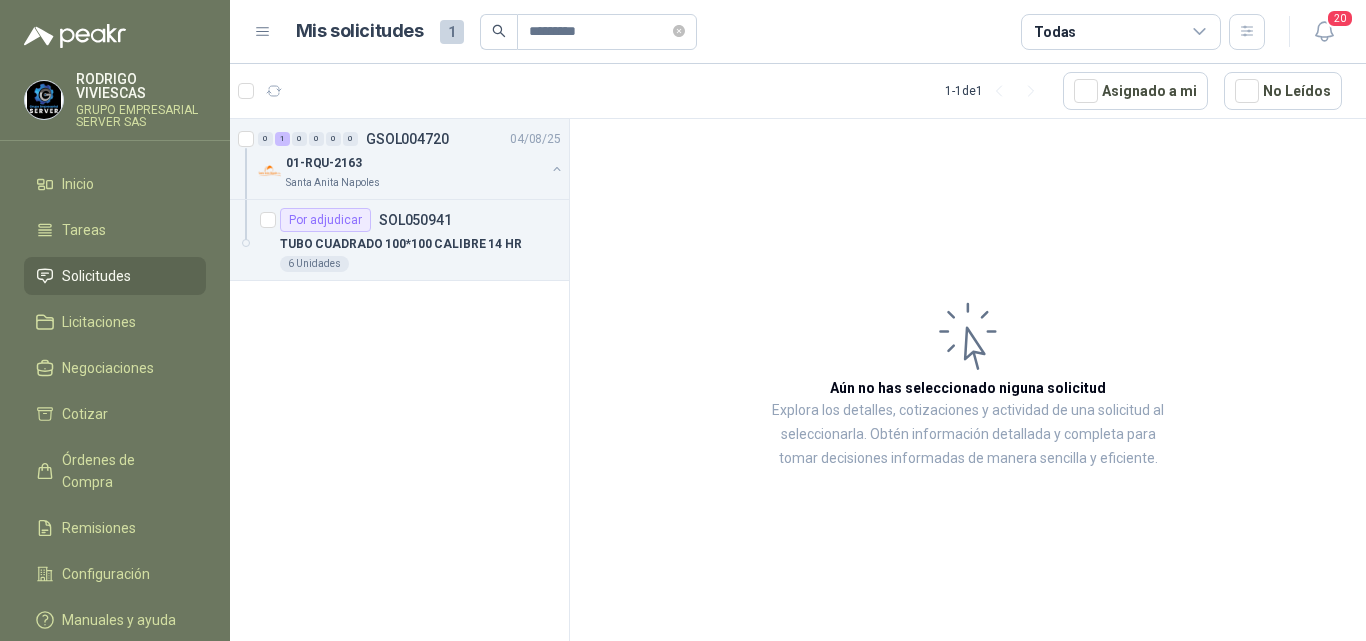 click on "Solicitudes" at bounding box center (96, 276) 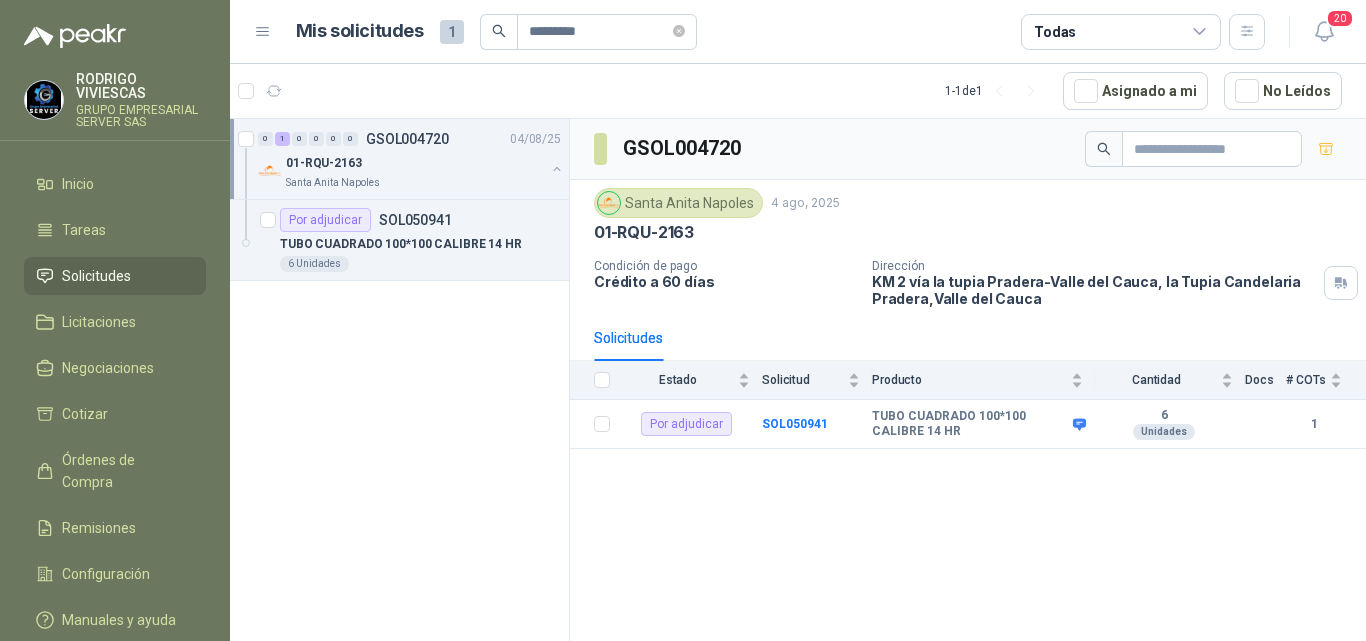 click on "Solicitudes" at bounding box center (115, 276) 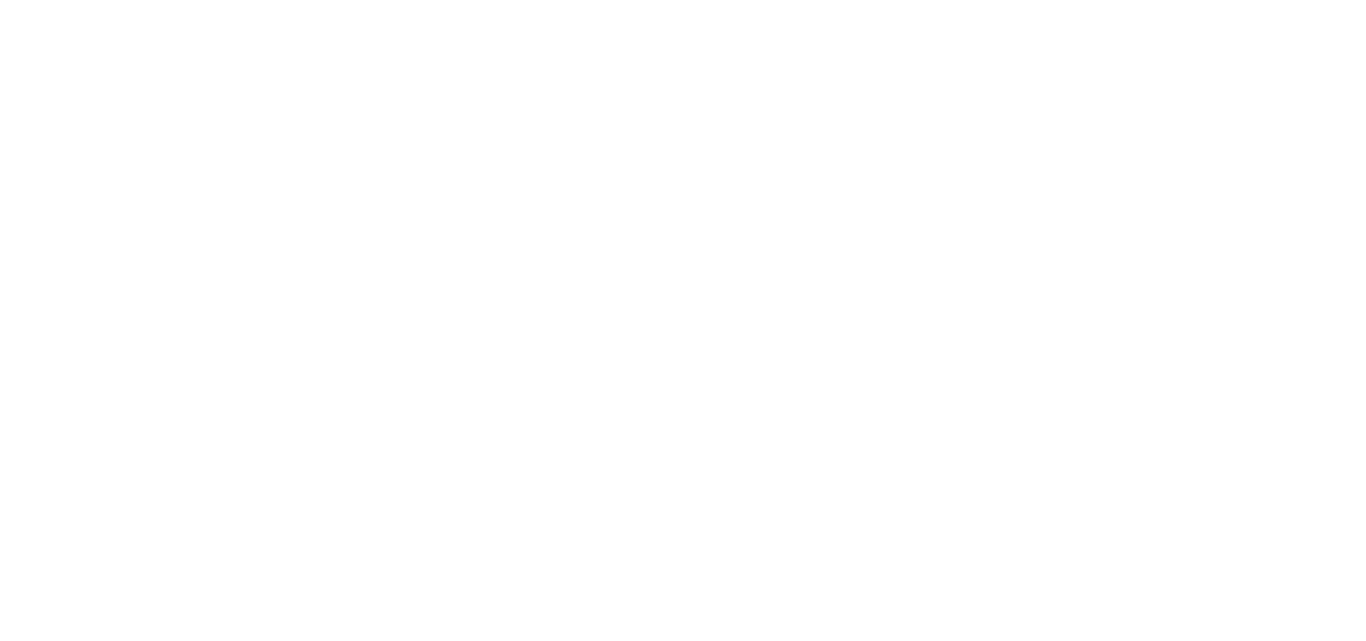 scroll, scrollTop: 0, scrollLeft: 0, axis: both 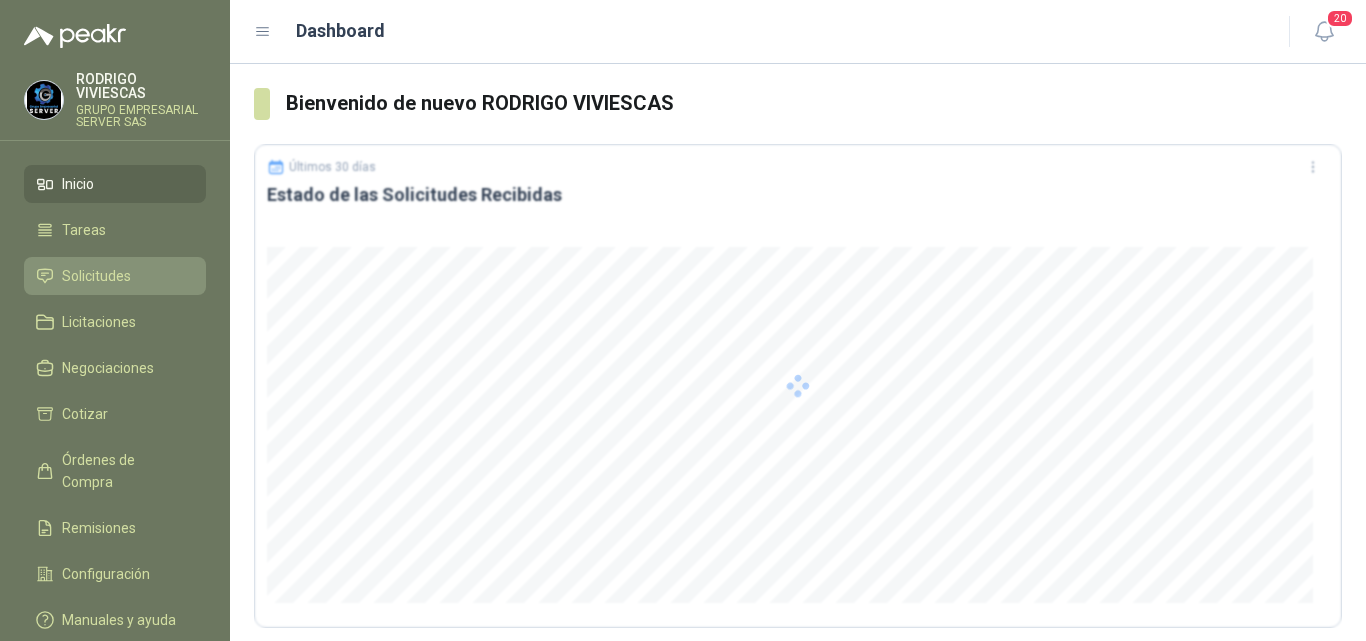 click on "Solicitudes" at bounding box center (96, 276) 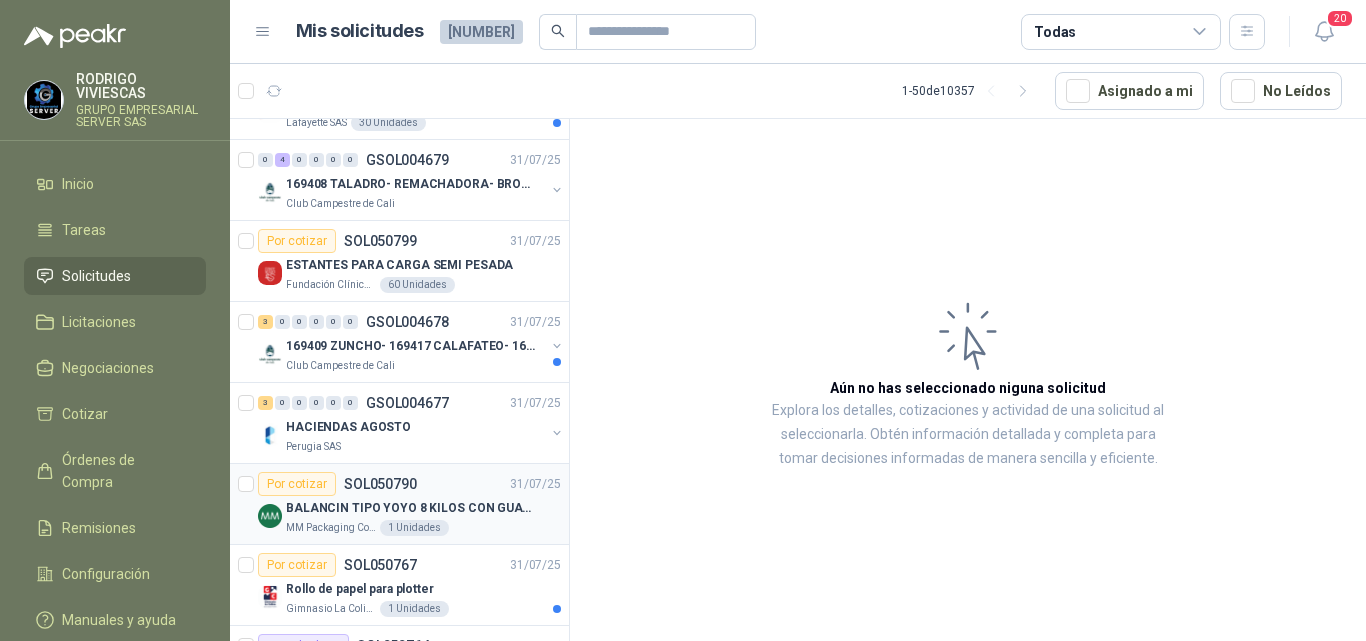 scroll, scrollTop: 3565, scrollLeft: 0, axis: vertical 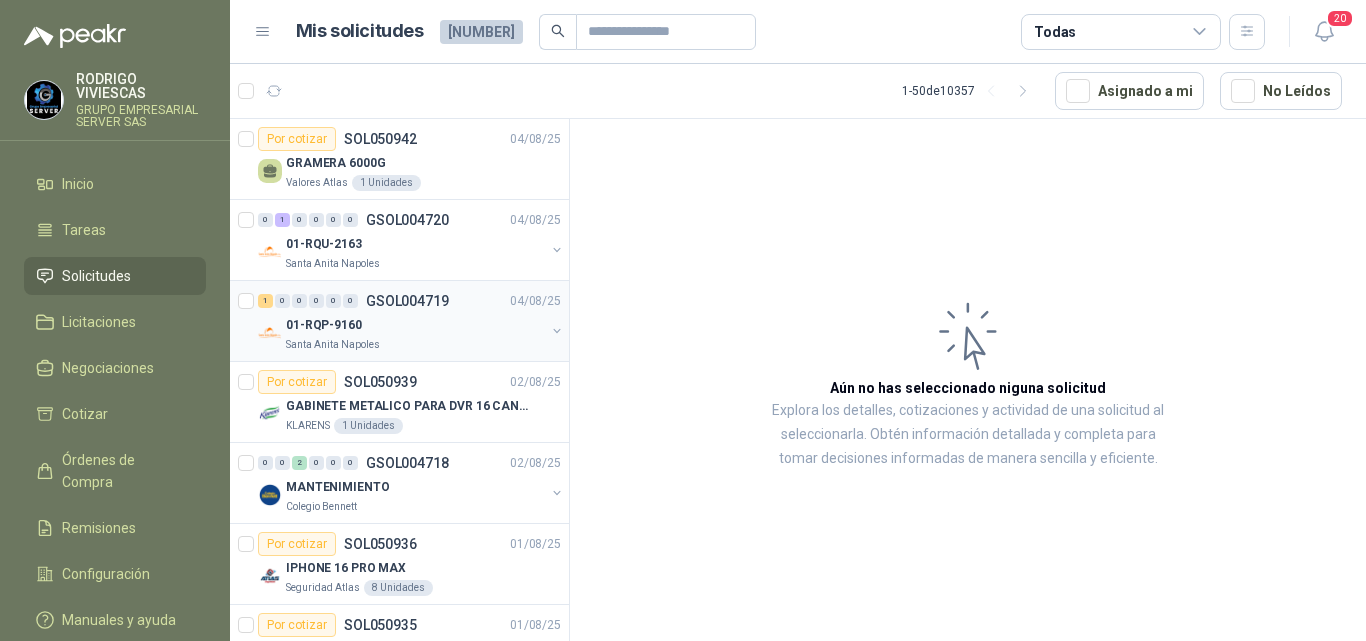 click on "01-RQP-9160" at bounding box center (324, 325) 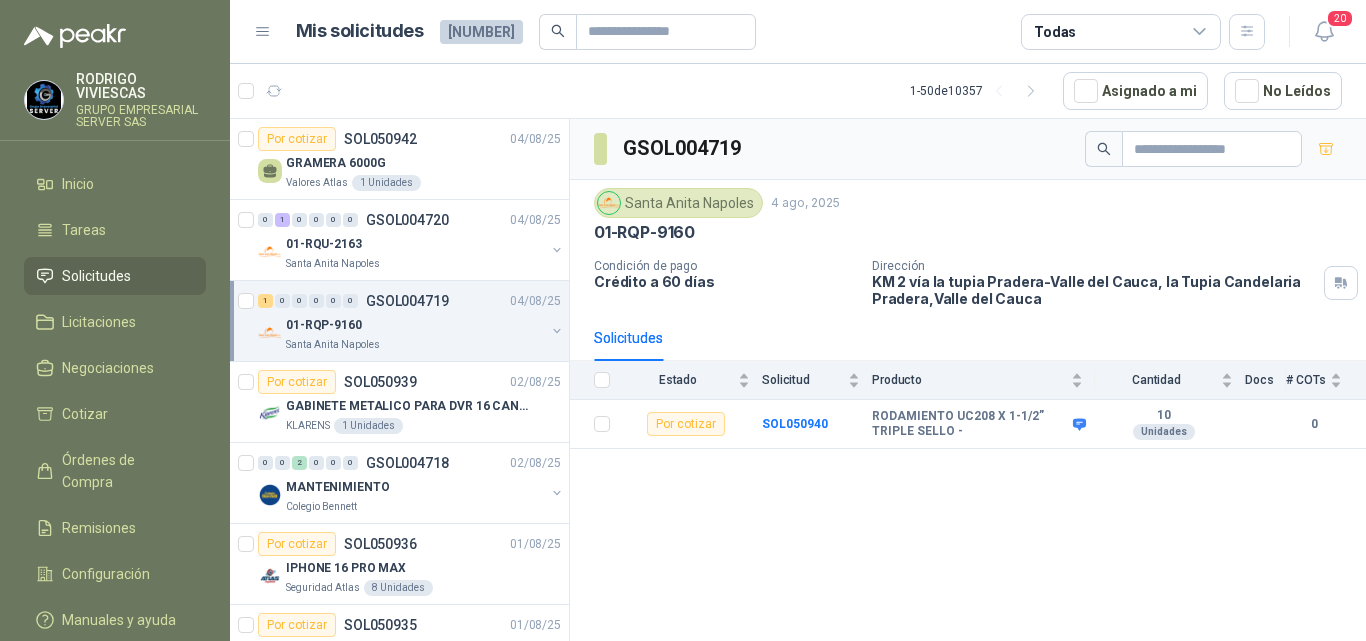 click on "Solicitudes" at bounding box center [96, 276] 